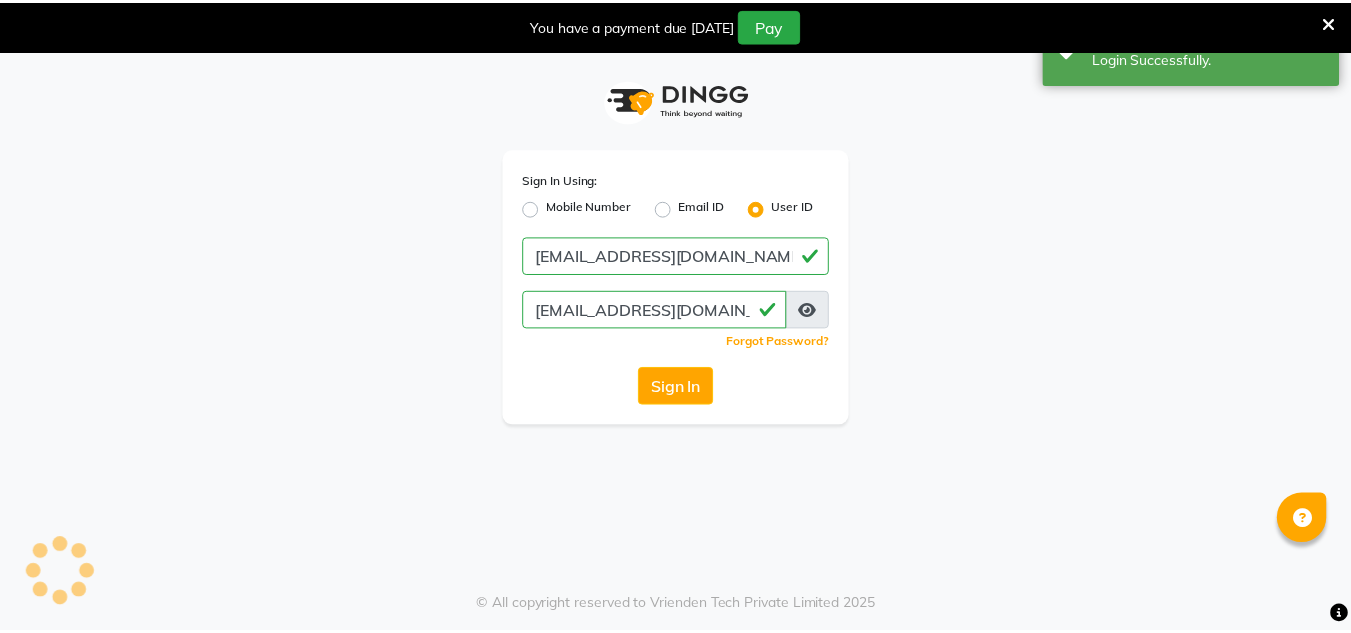 scroll, scrollTop: 0, scrollLeft: 0, axis: both 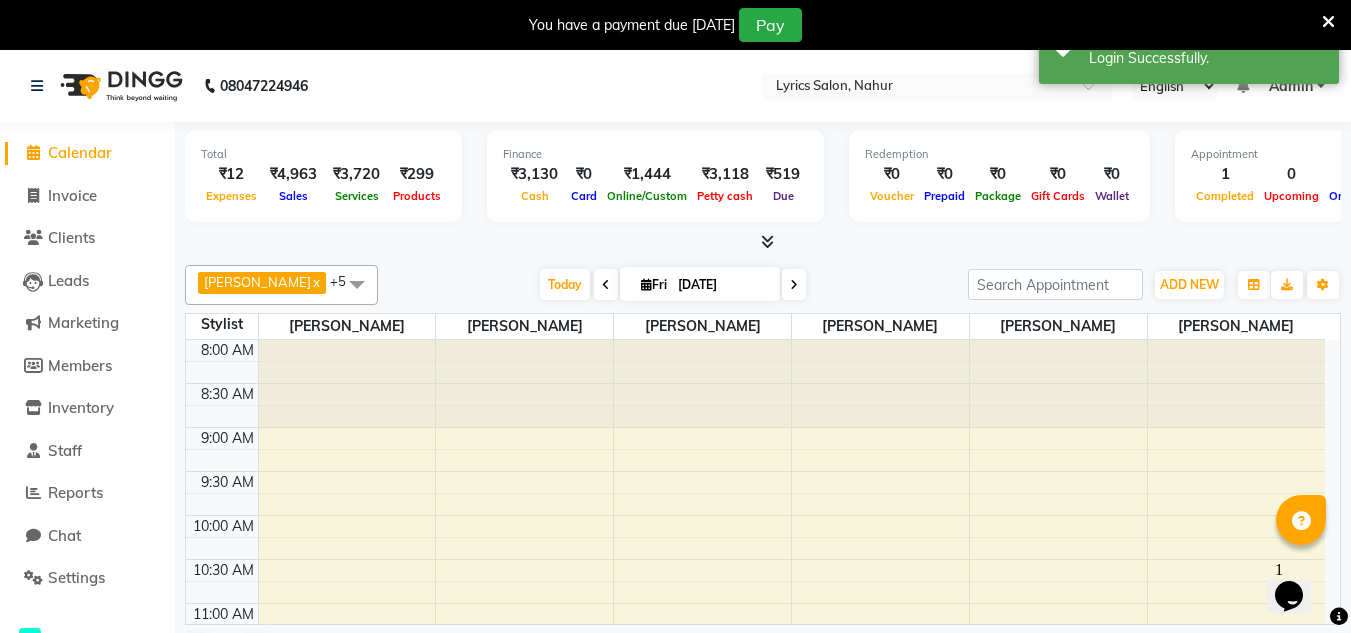 click at bounding box center [1328, 22] 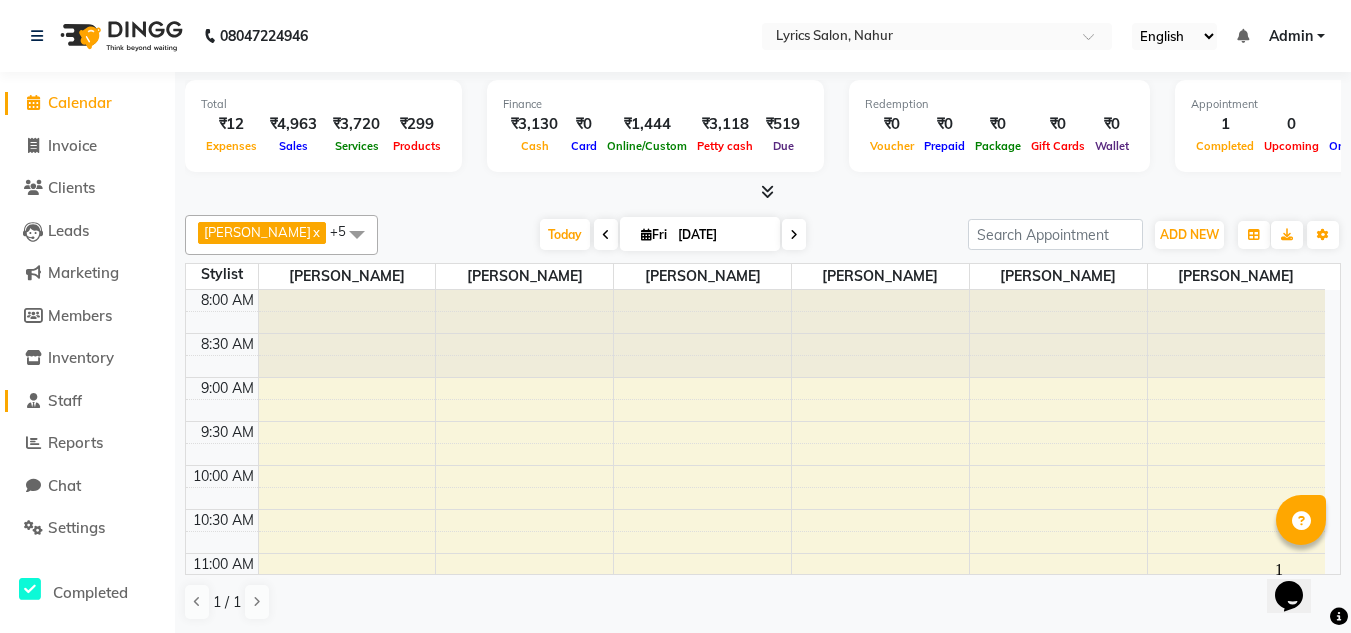click on "Staff" 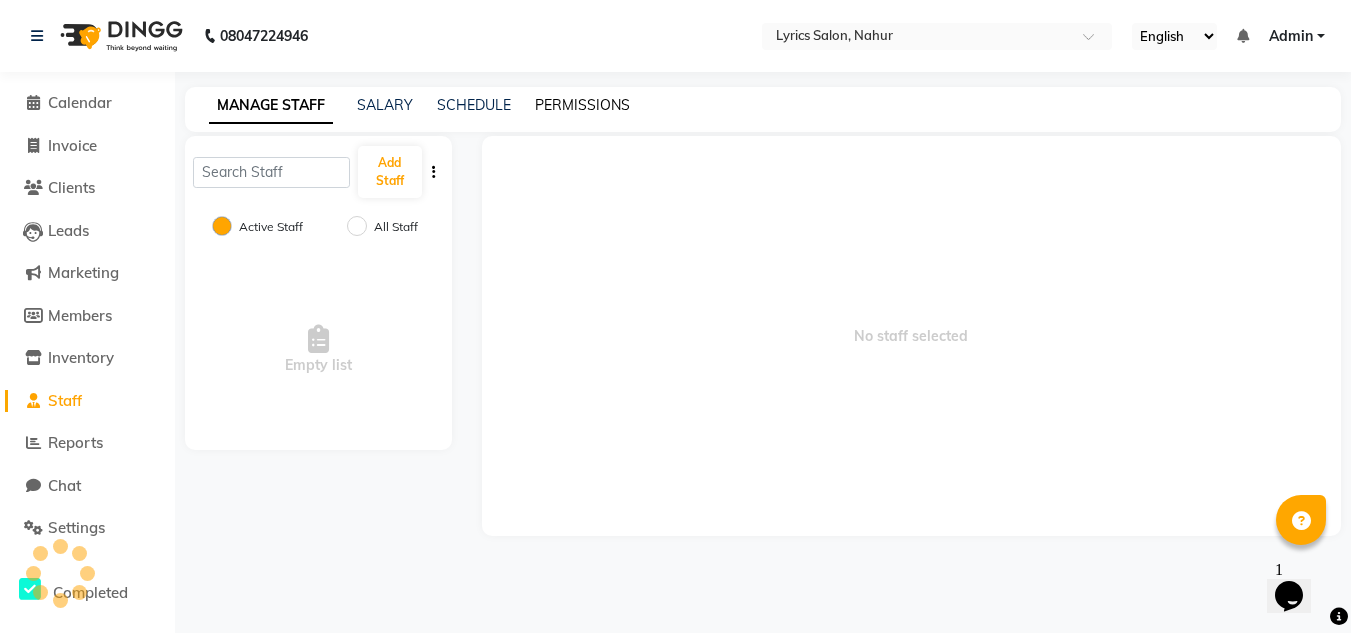 click on "PERMISSIONS" 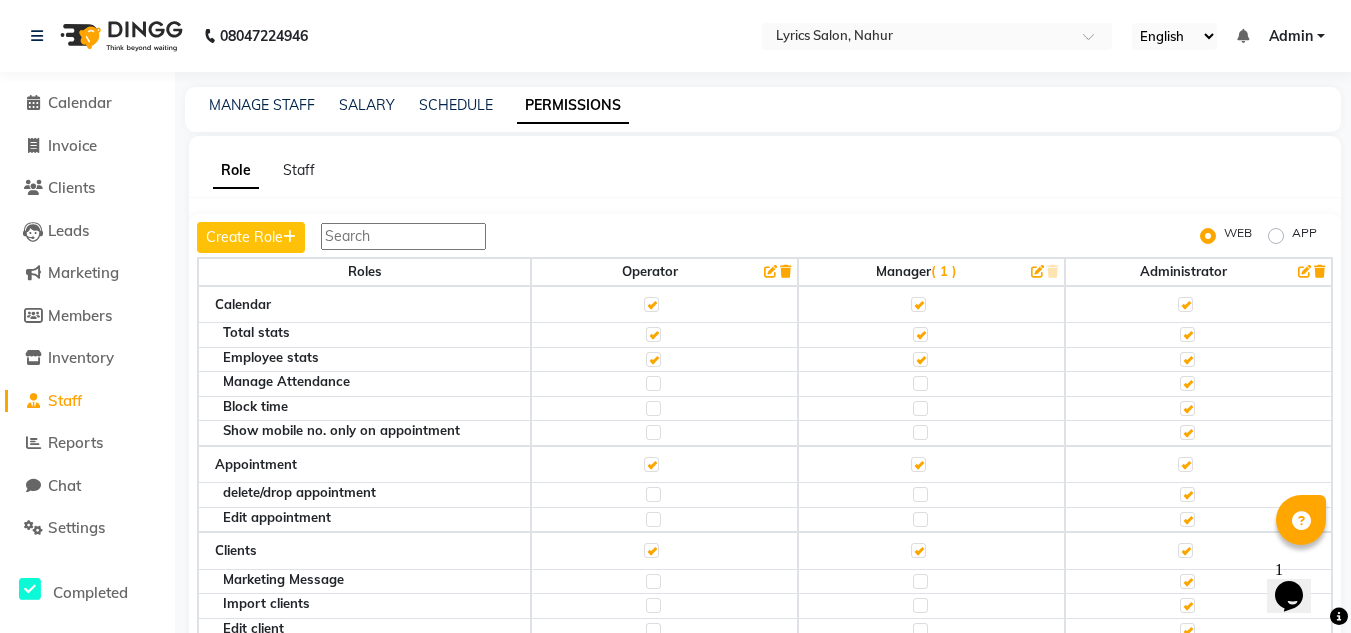 click 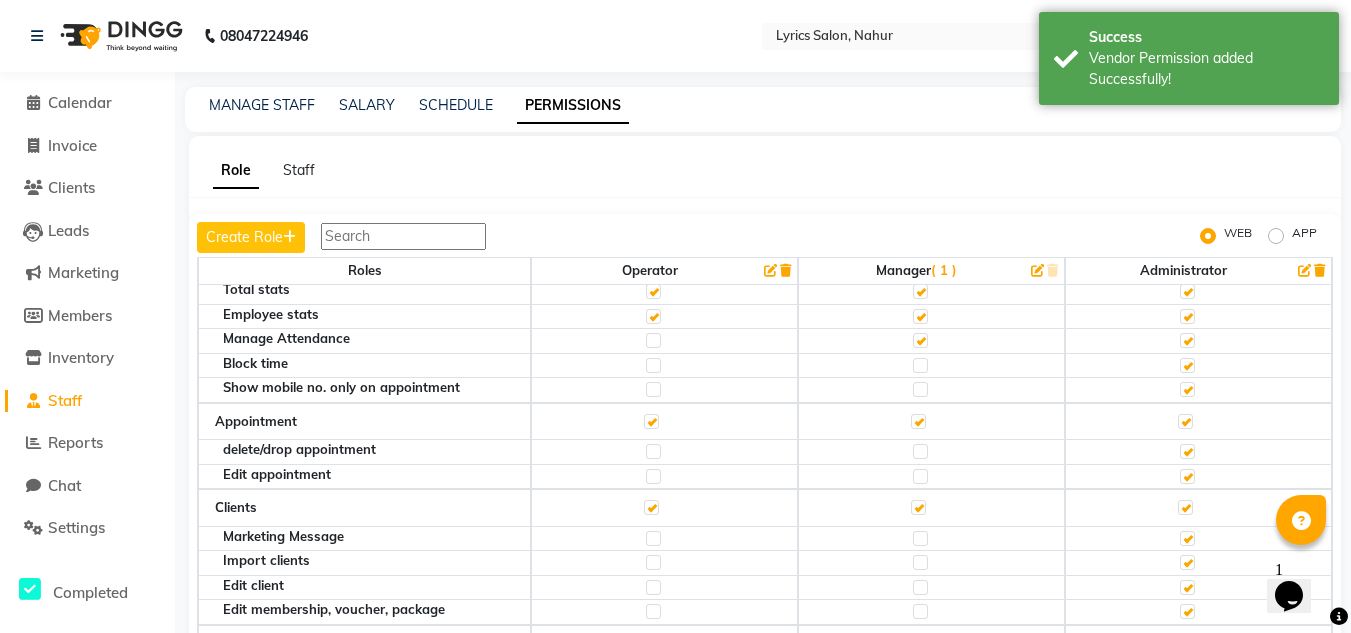scroll, scrollTop: 50, scrollLeft: 0, axis: vertical 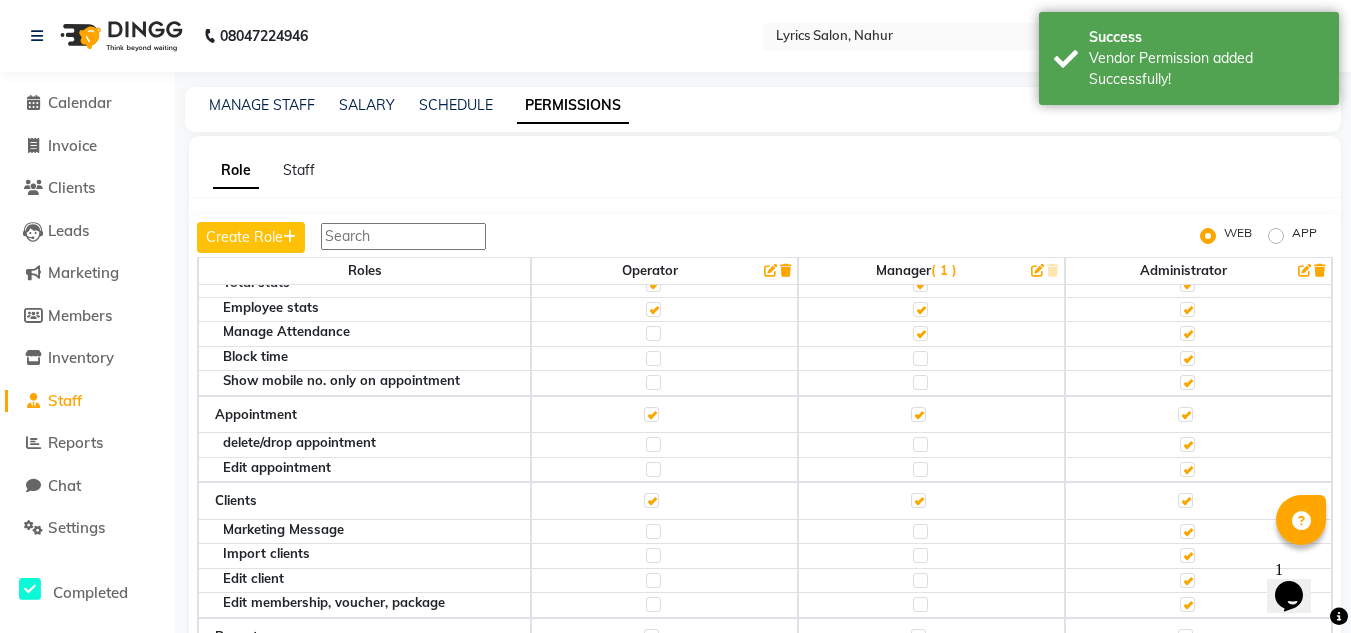 click 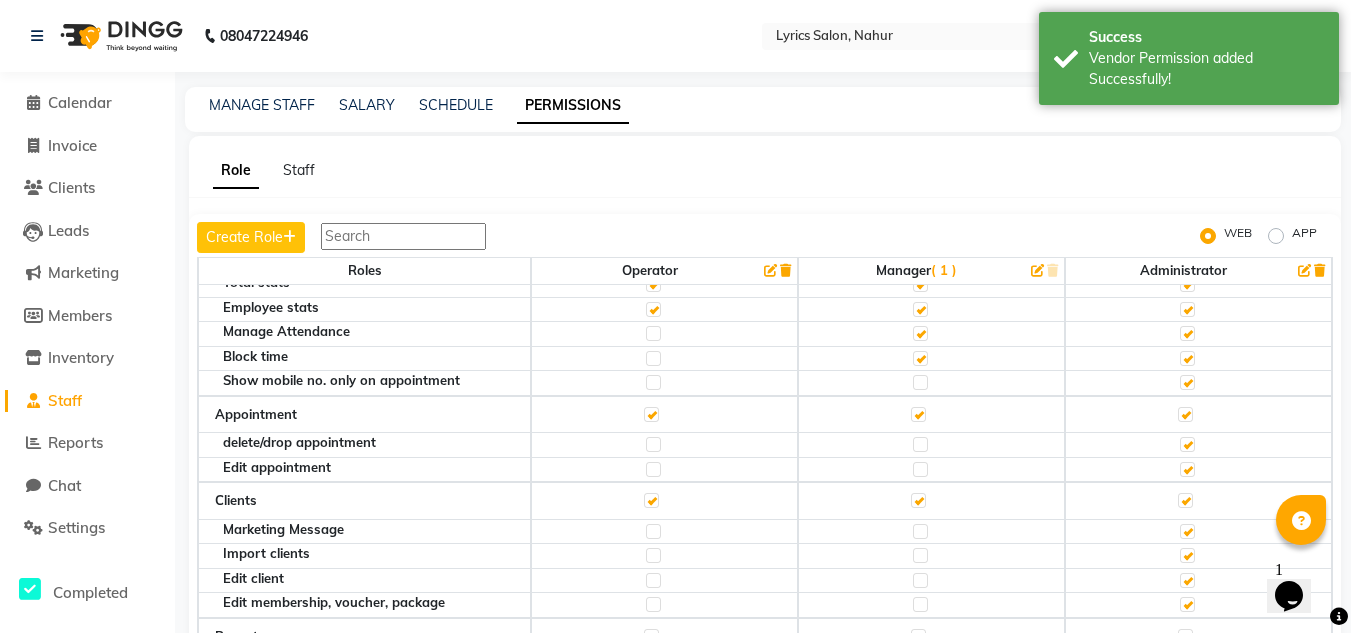 click 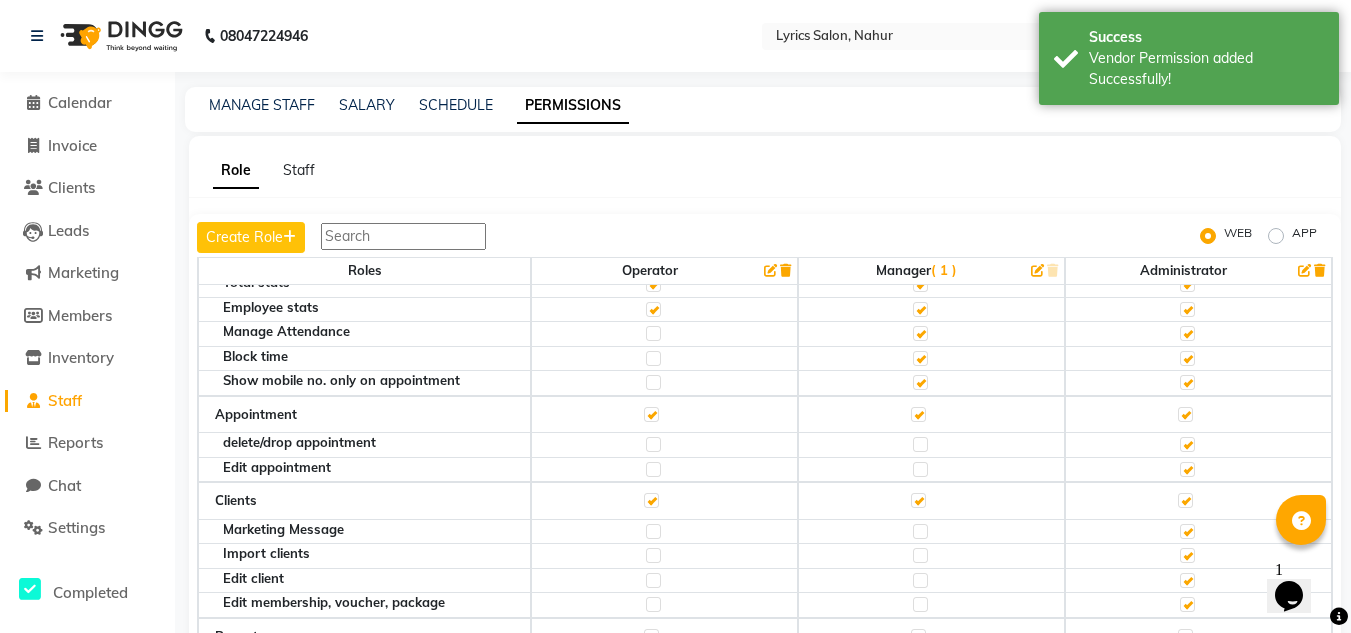 click 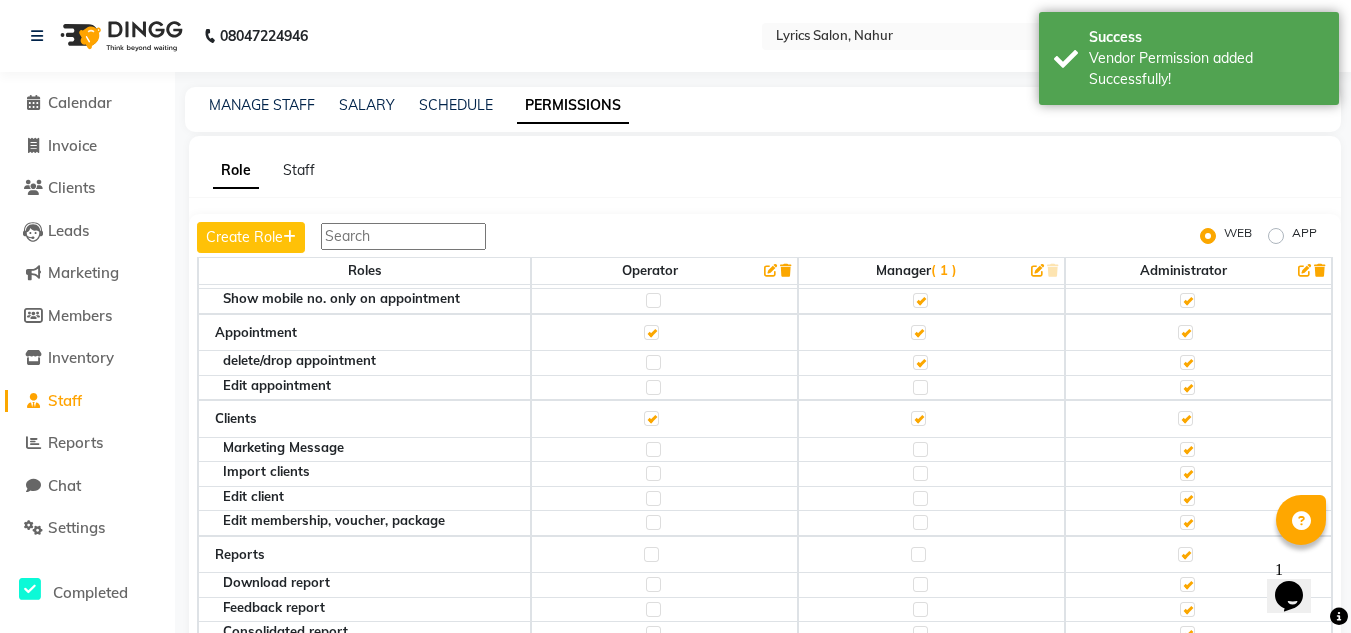 scroll, scrollTop: 165, scrollLeft: 0, axis: vertical 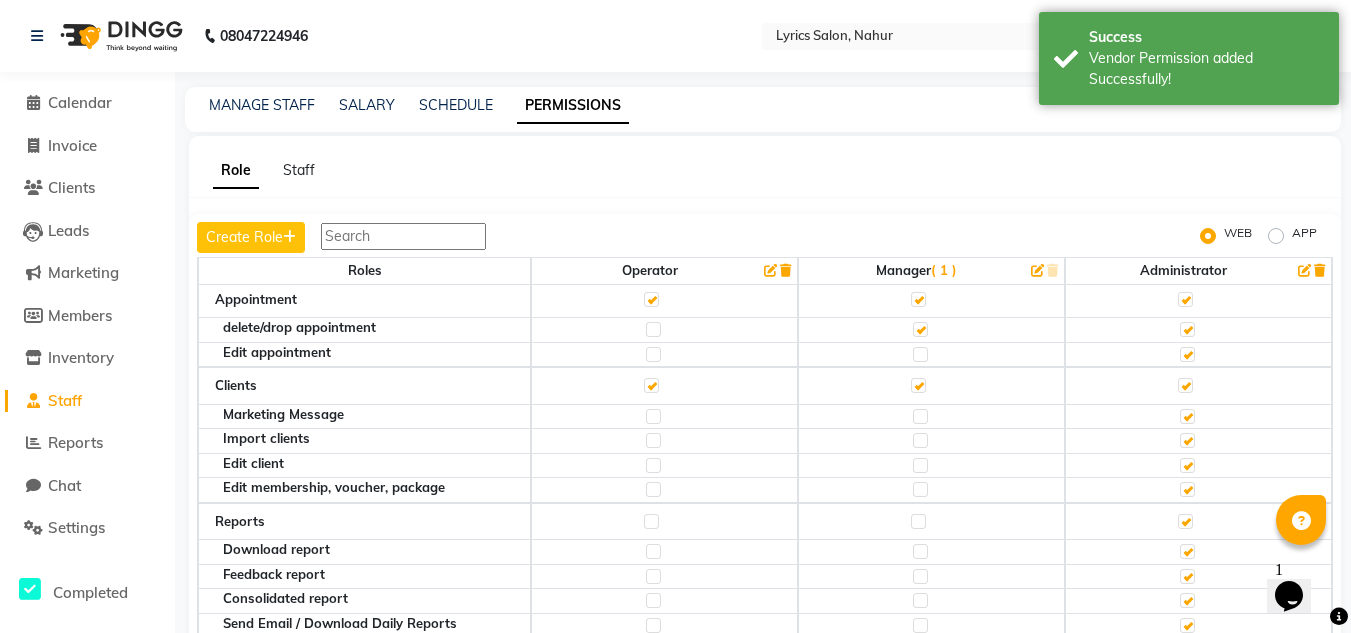 click 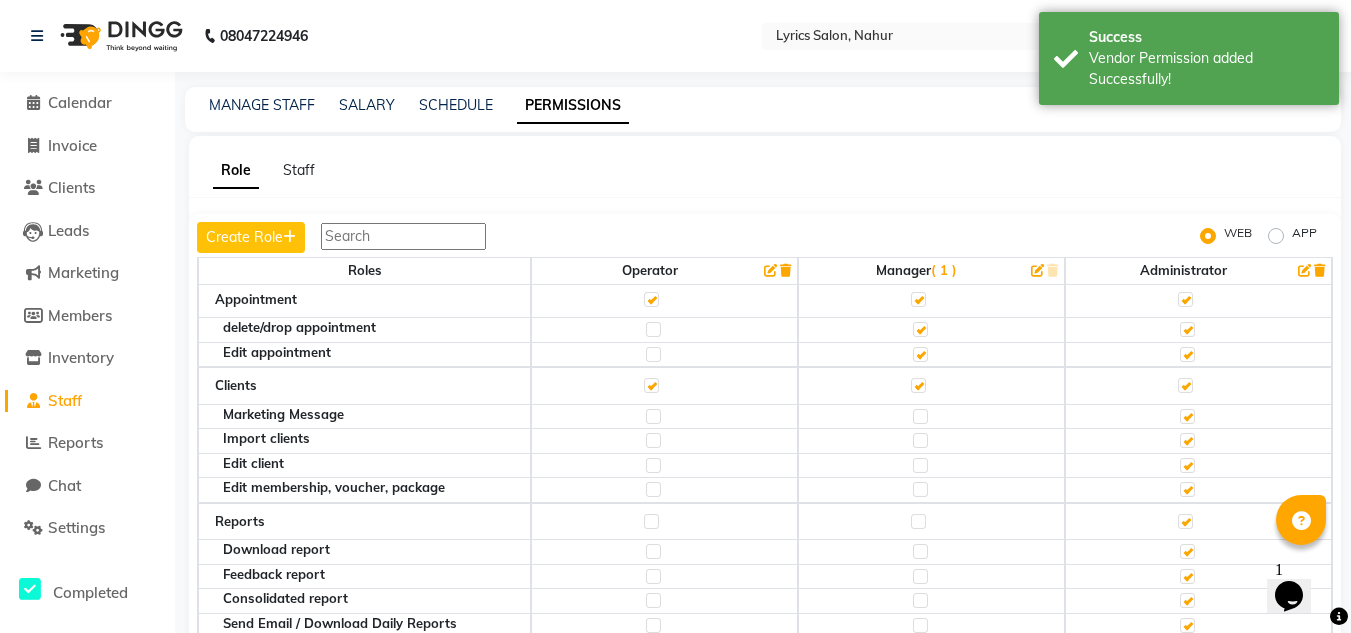 click 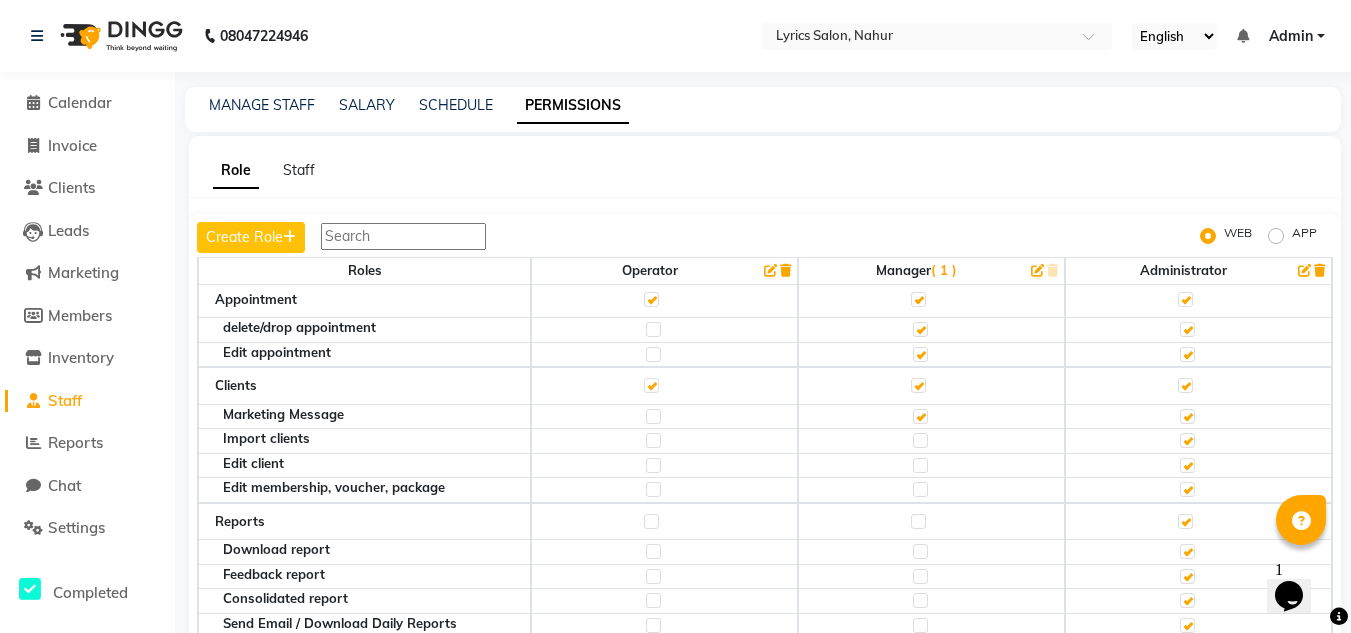 click 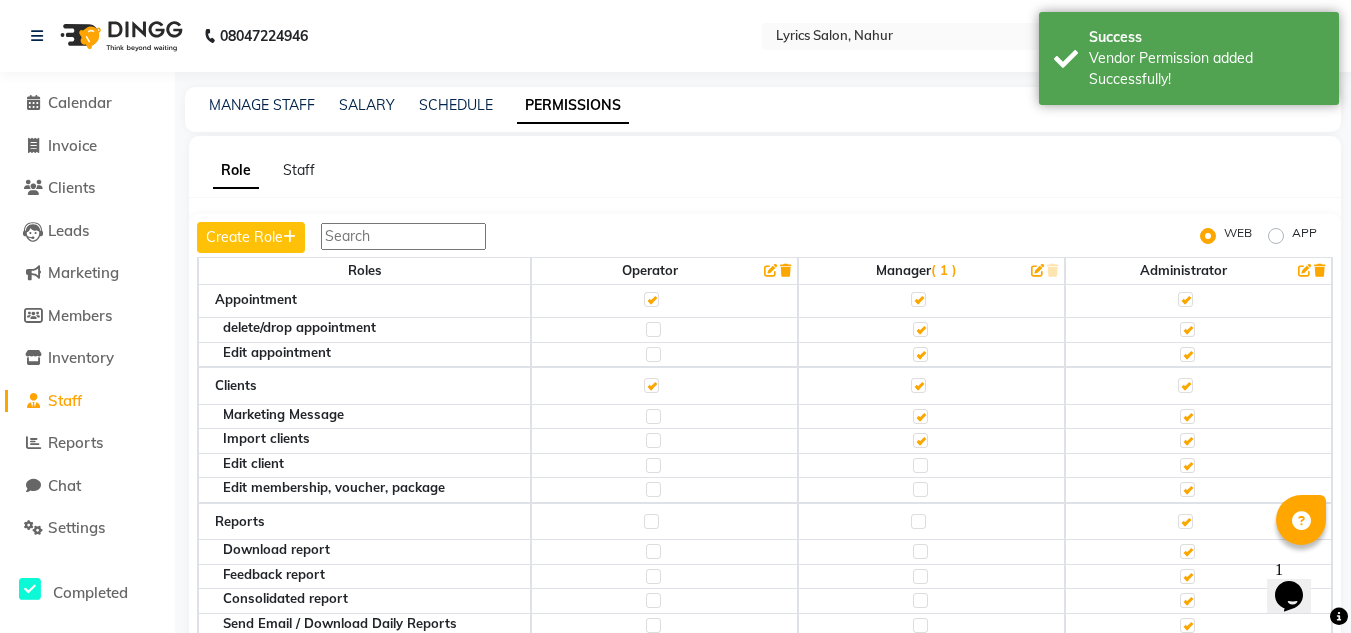 click 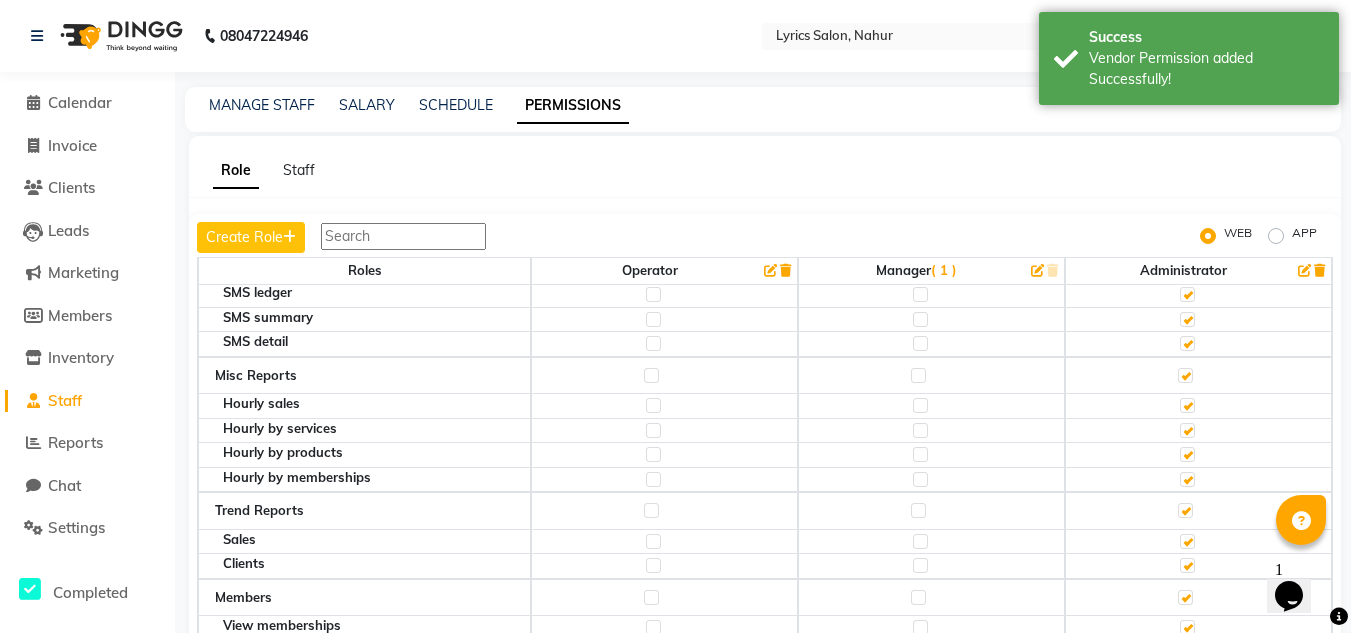 scroll, scrollTop: 6396, scrollLeft: 0, axis: vertical 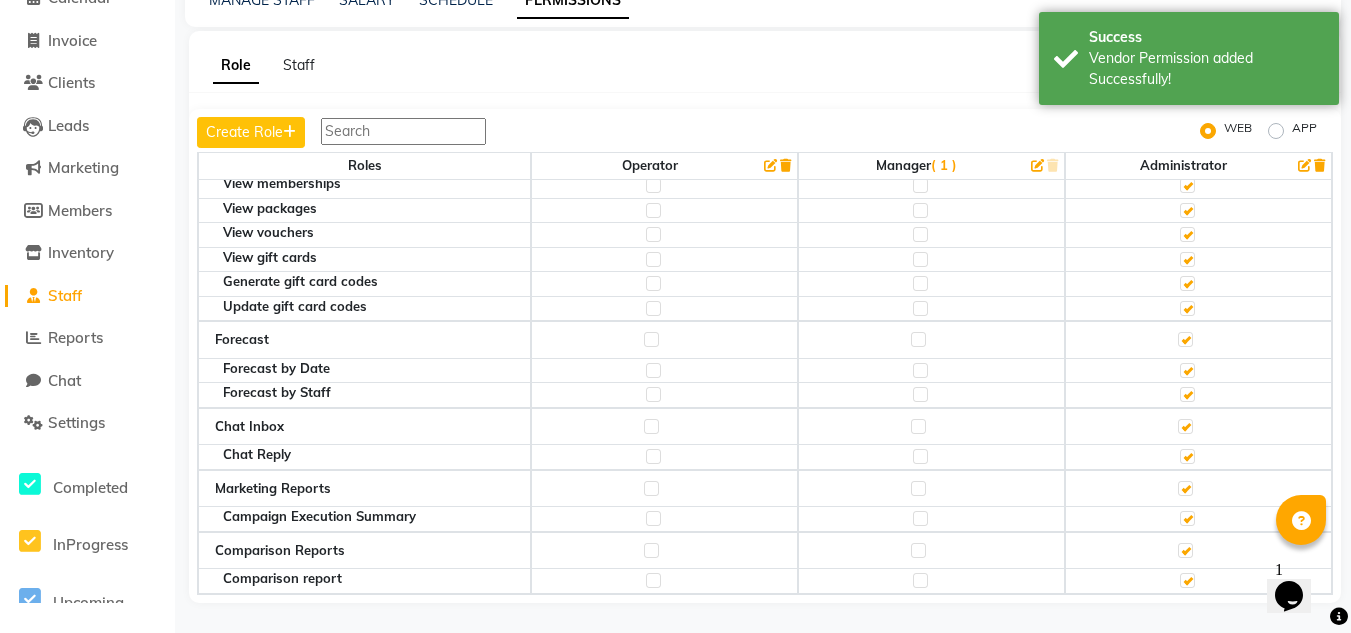 click 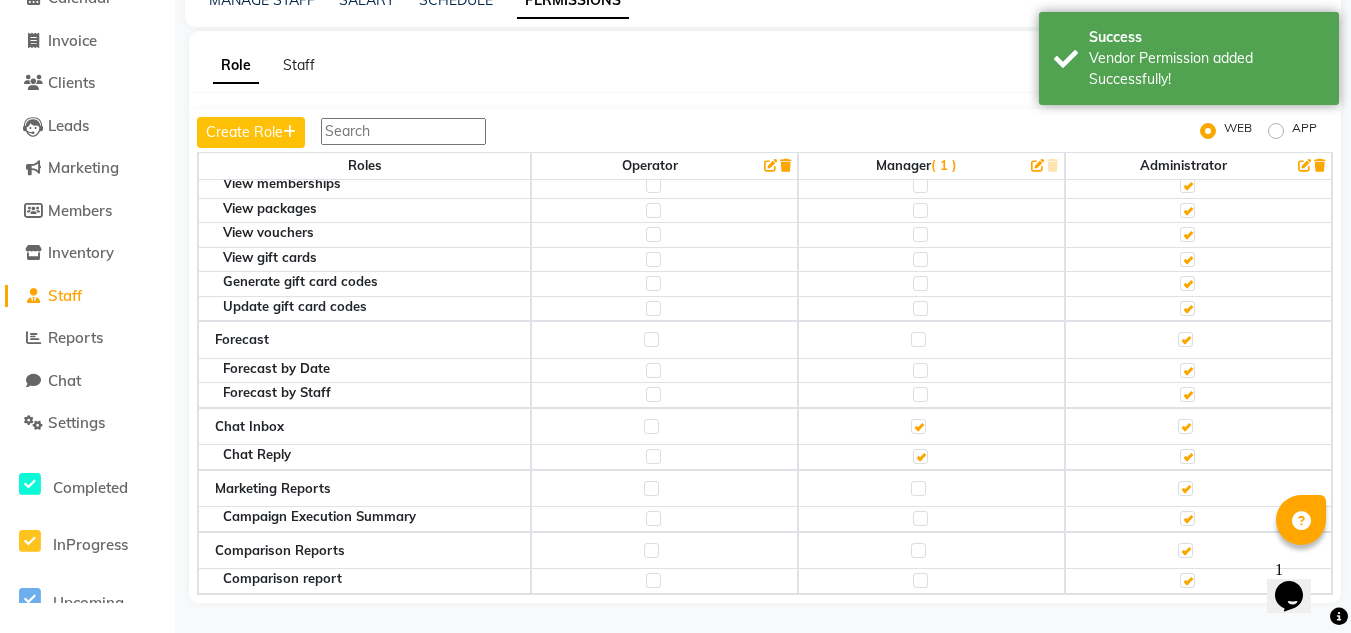 click 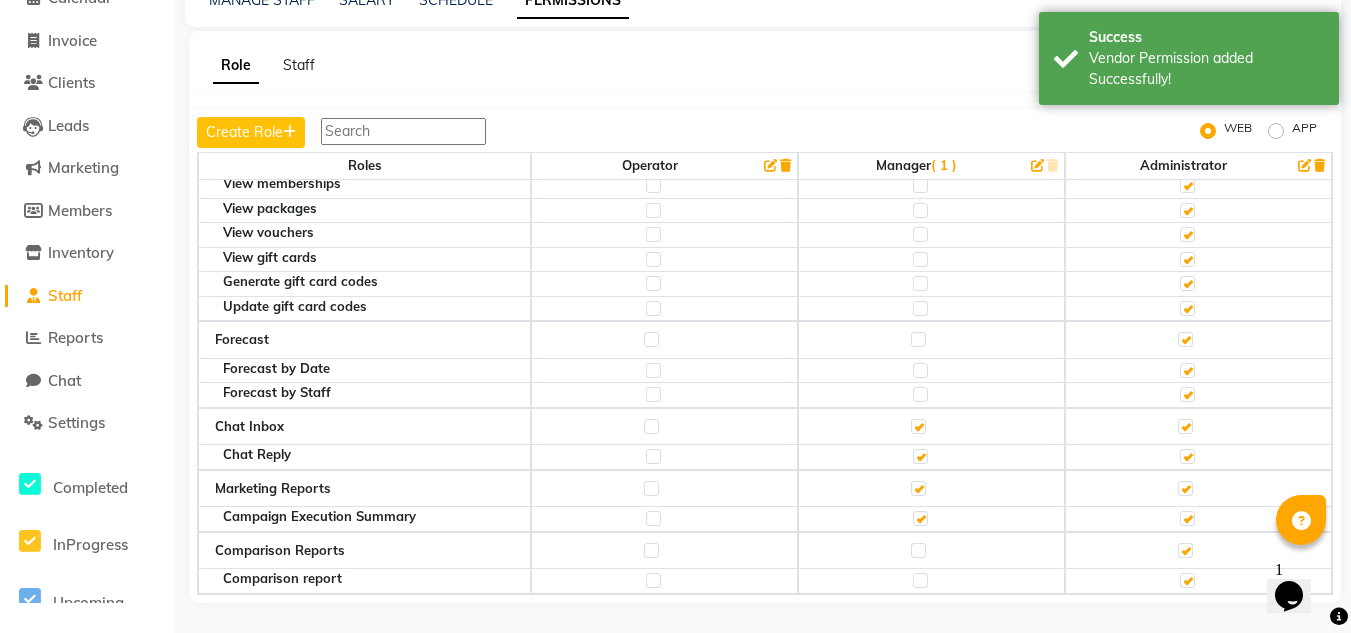 click 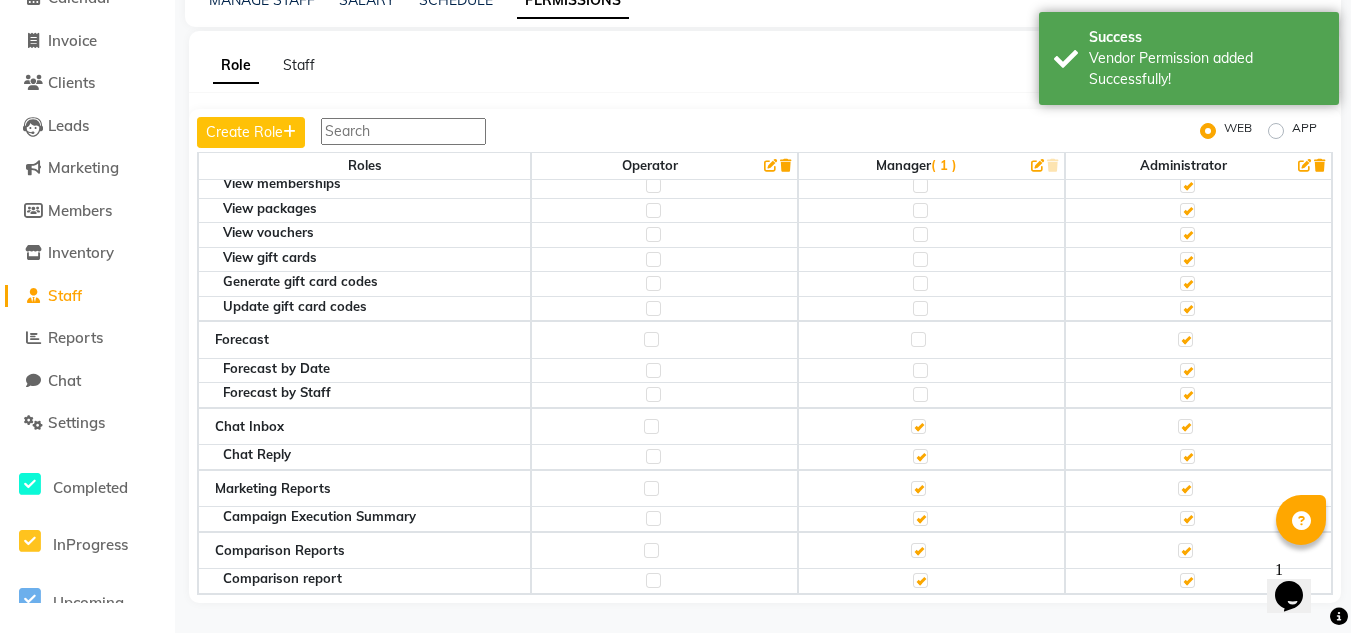 click 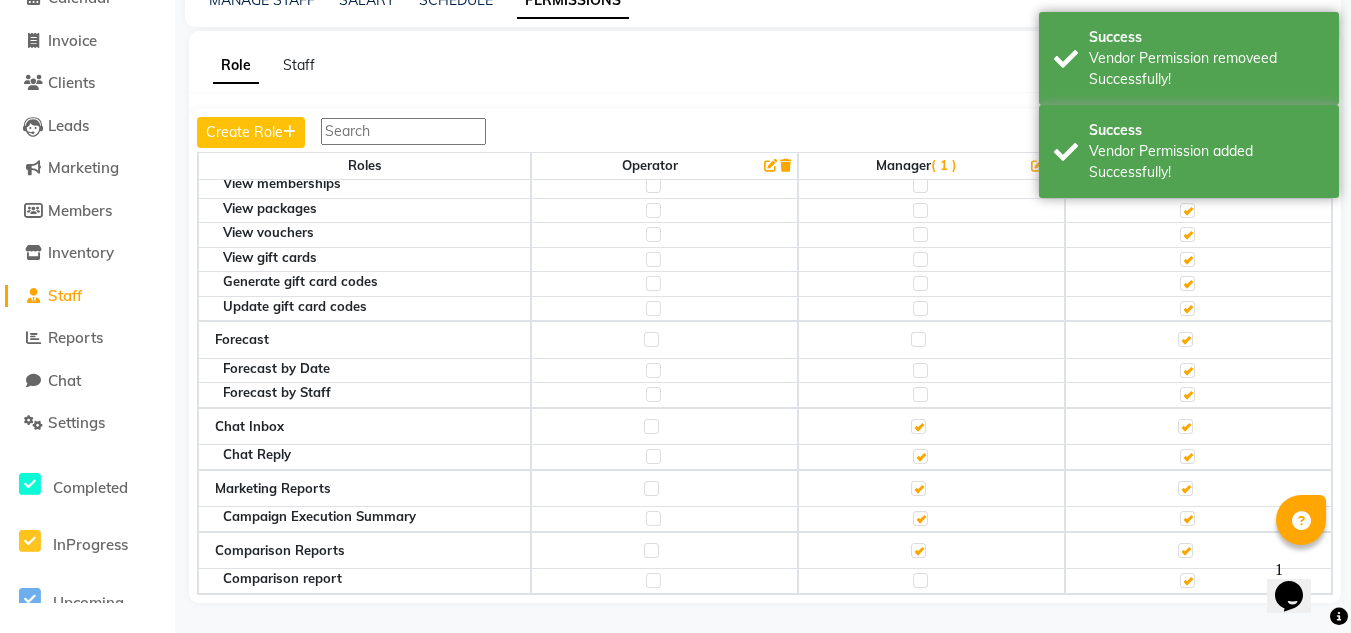 click 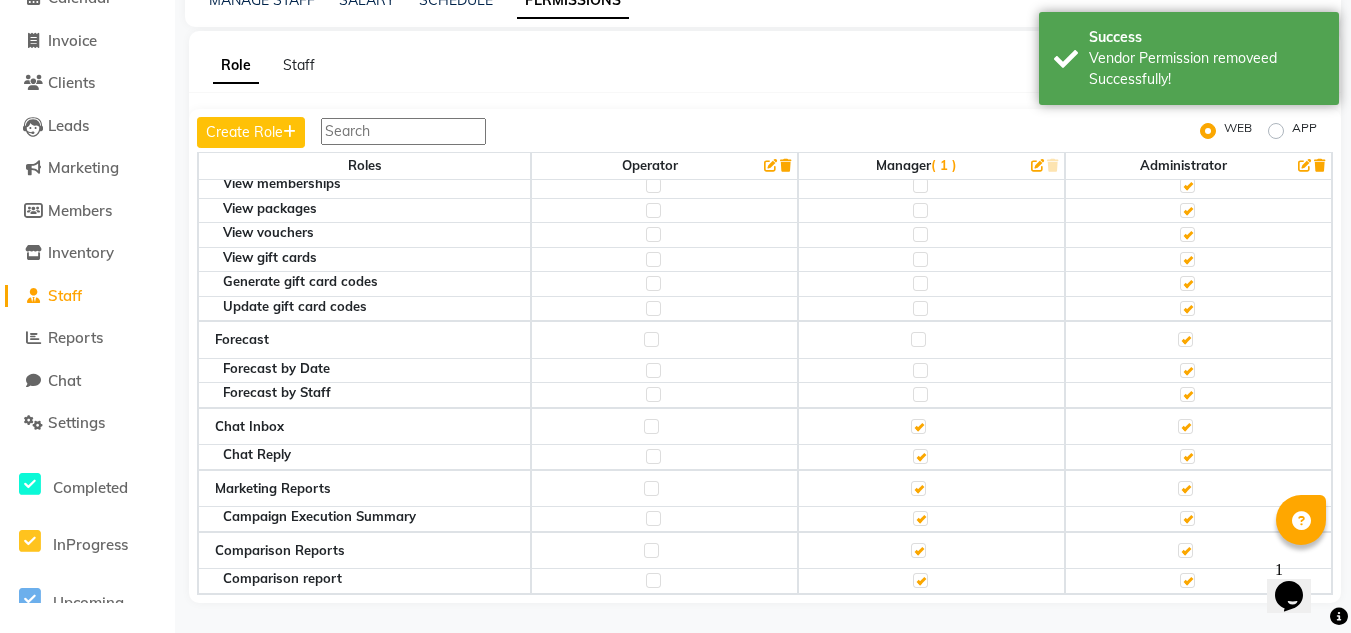 click 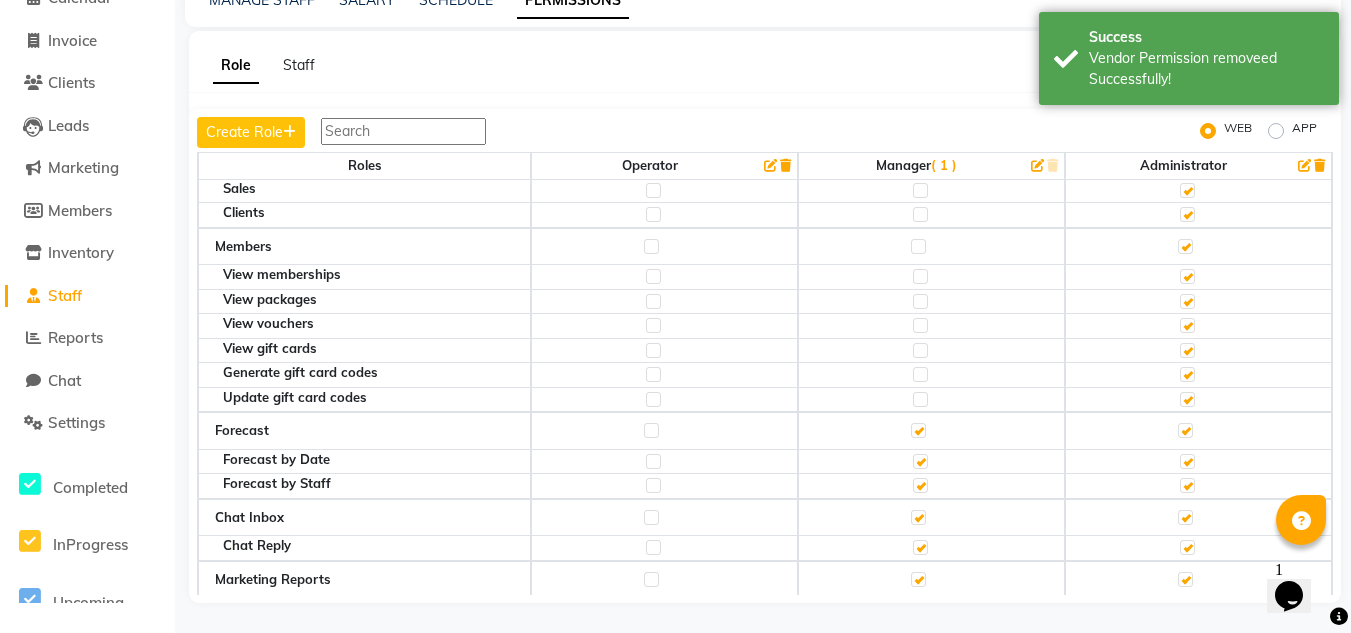 scroll, scrollTop: 6289, scrollLeft: 0, axis: vertical 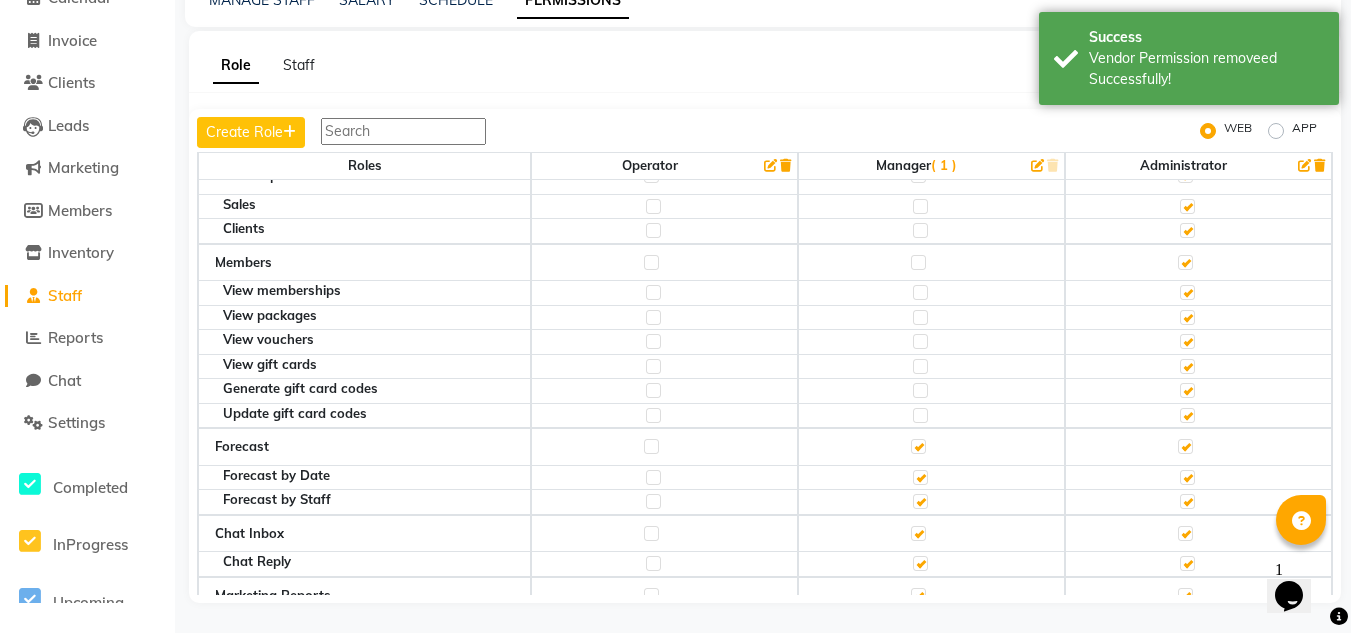 click 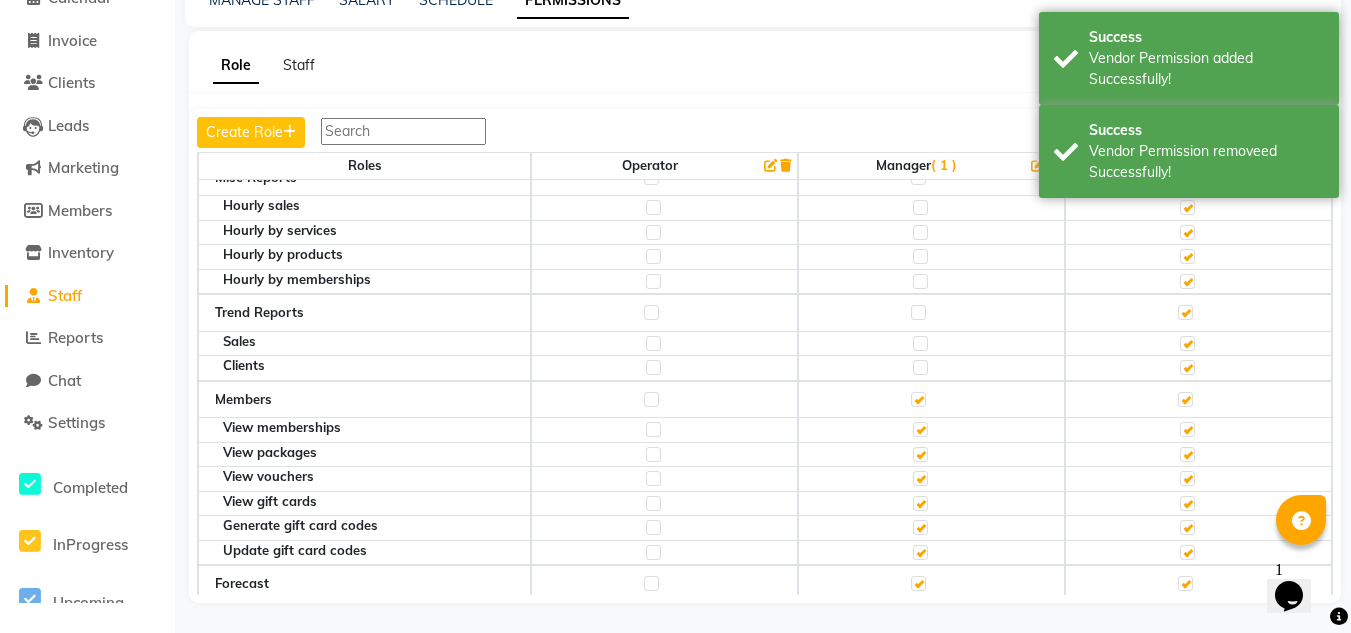 scroll, scrollTop: 6151, scrollLeft: 0, axis: vertical 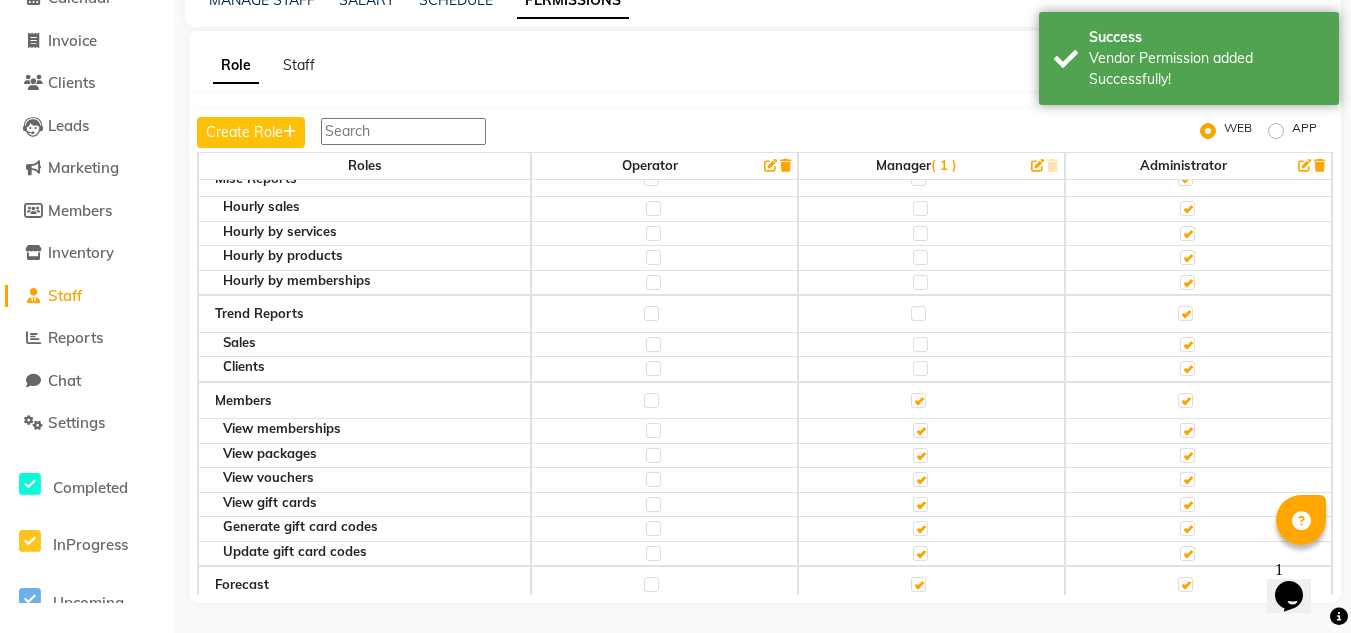 click 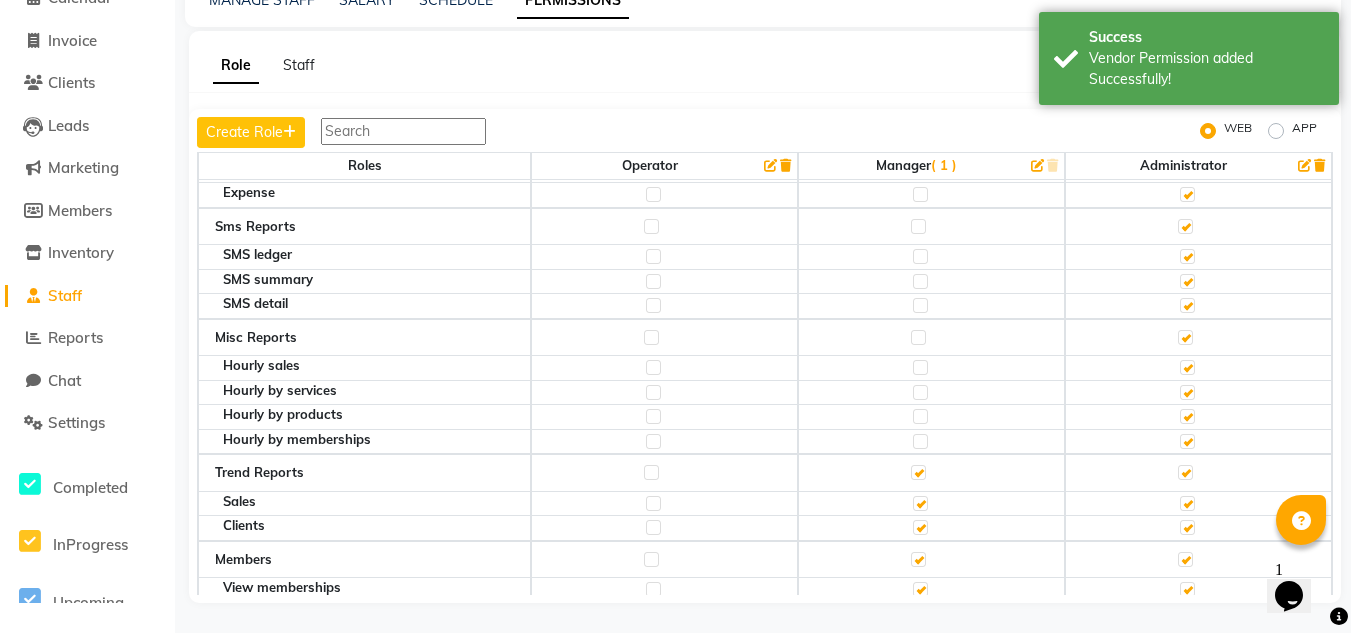 scroll, scrollTop: 5991, scrollLeft: 0, axis: vertical 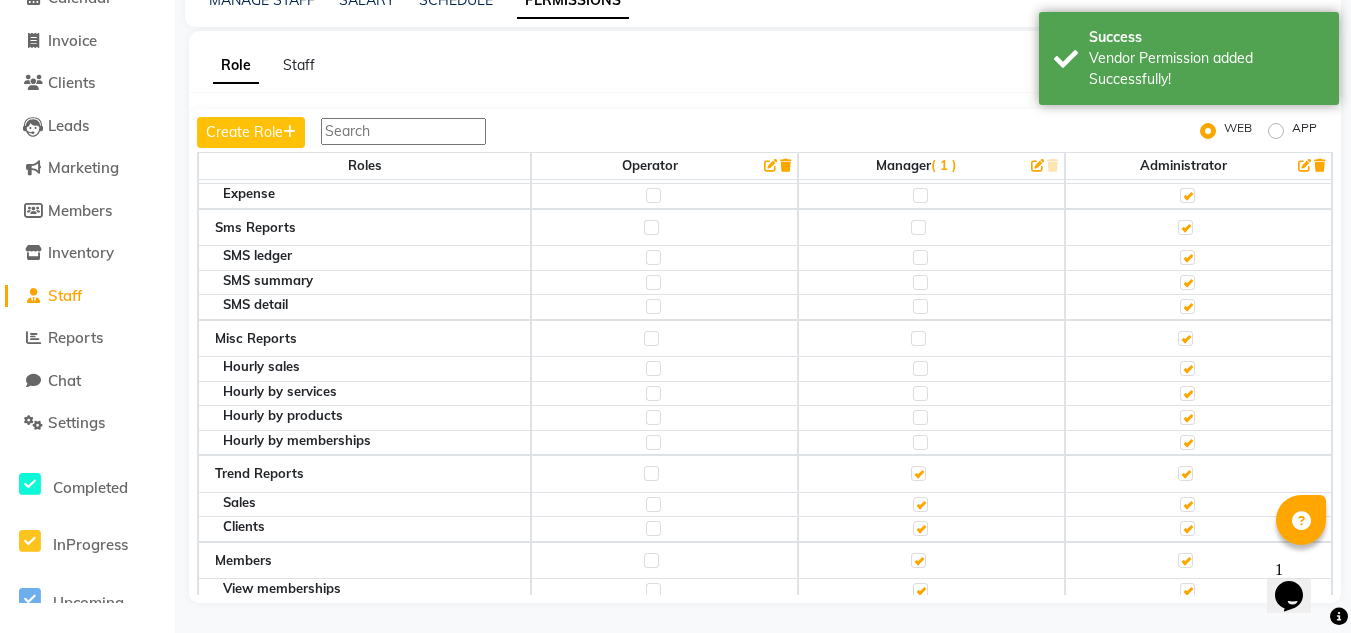 click 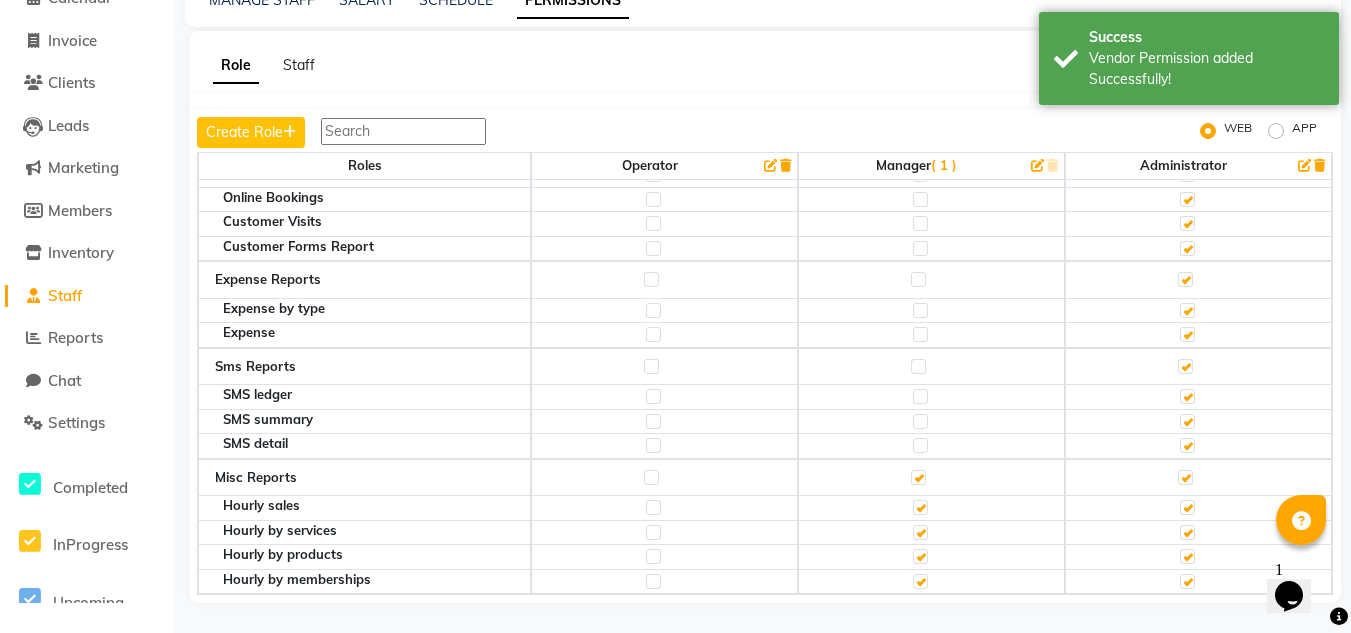scroll, scrollTop: 5847, scrollLeft: 0, axis: vertical 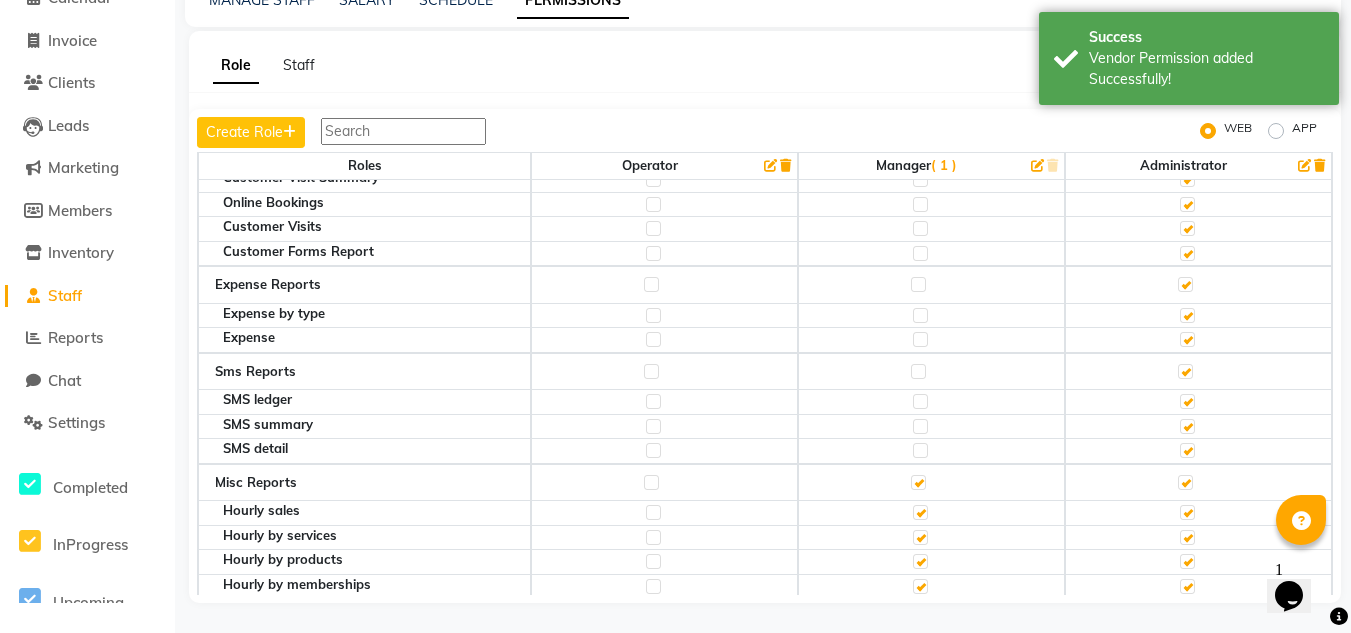 click 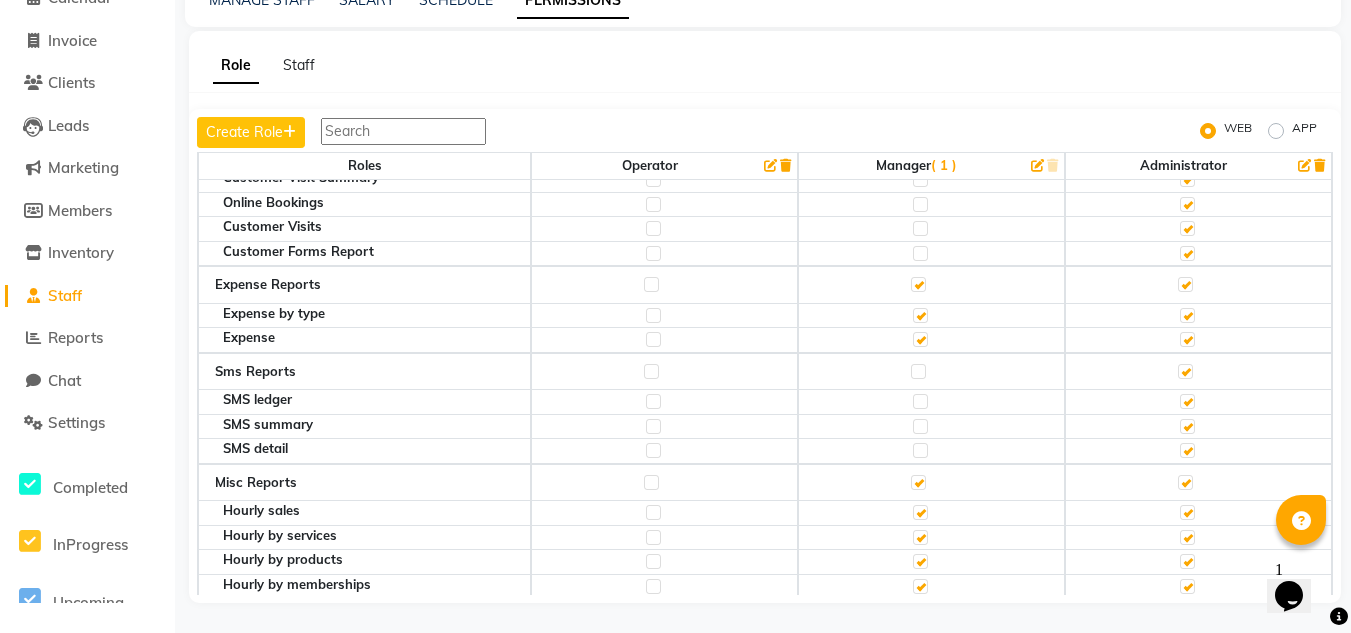 click 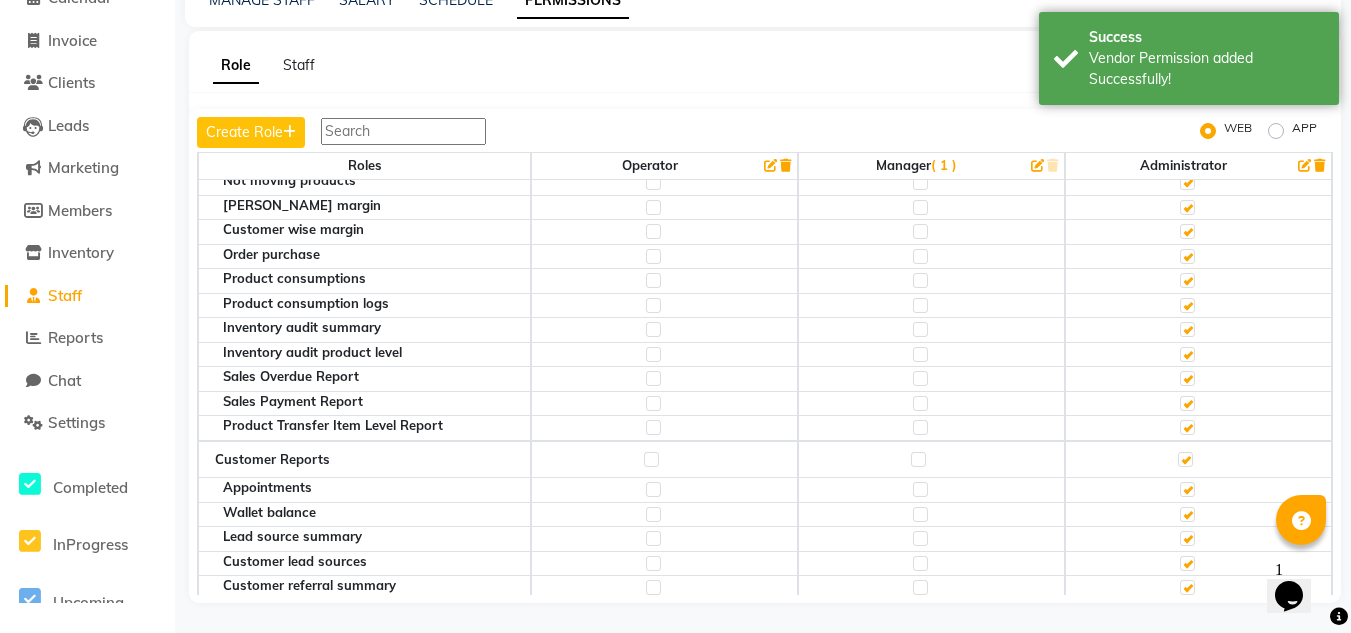 scroll, scrollTop: 5290, scrollLeft: 0, axis: vertical 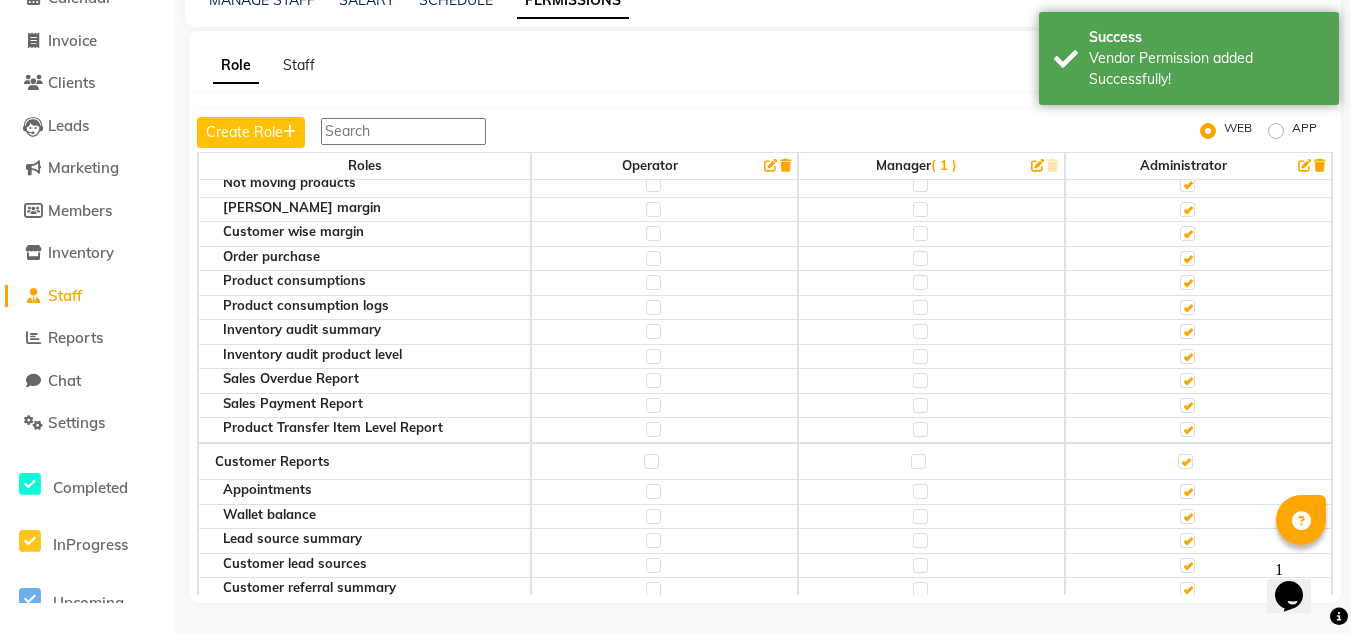 click 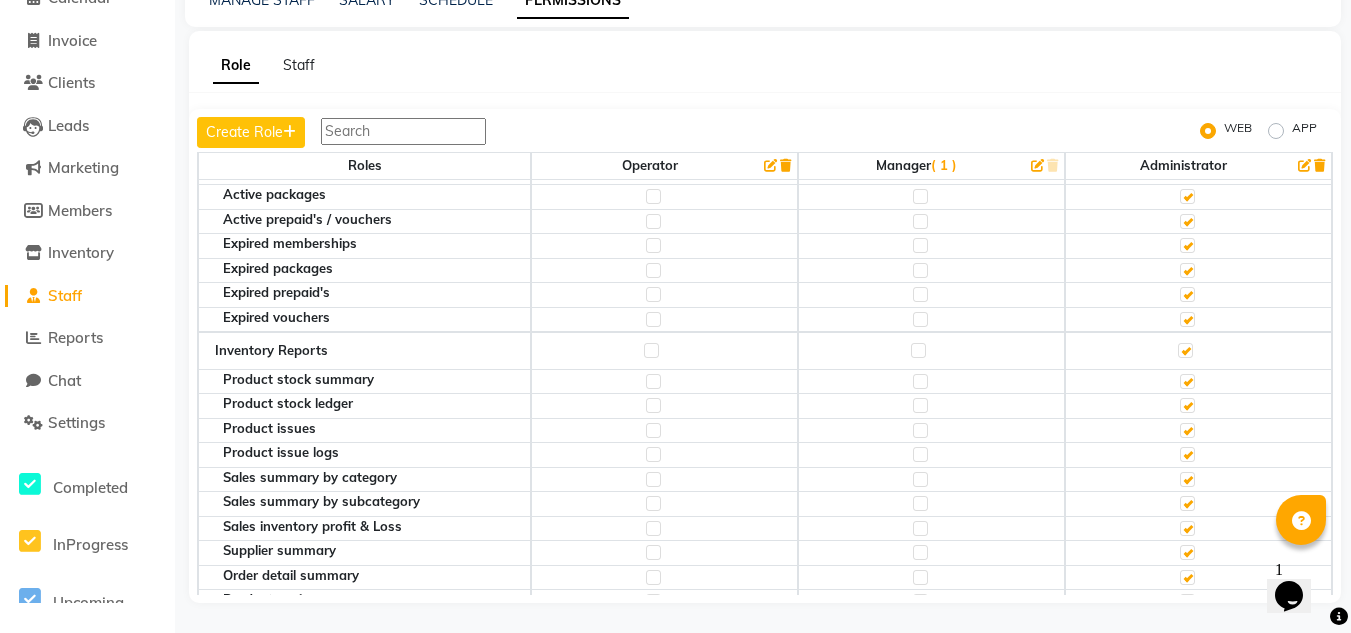 scroll, scrollTop: 4822, scrollLeft: 0, axis: vertical 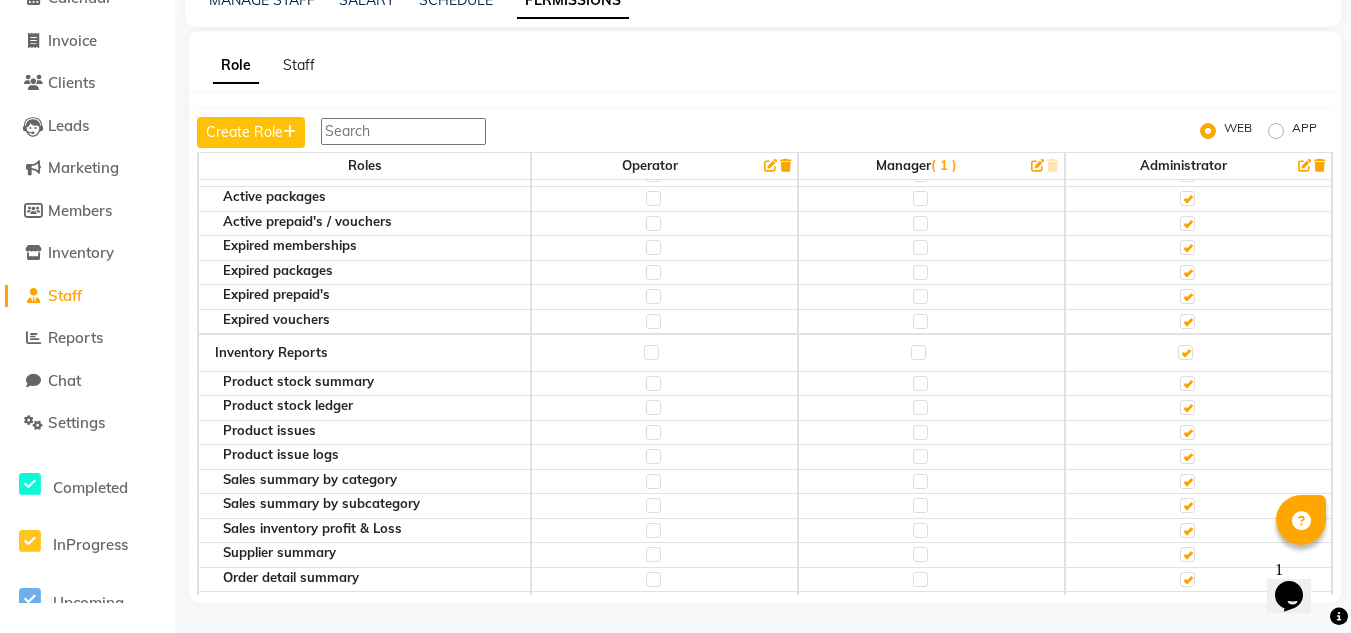 click 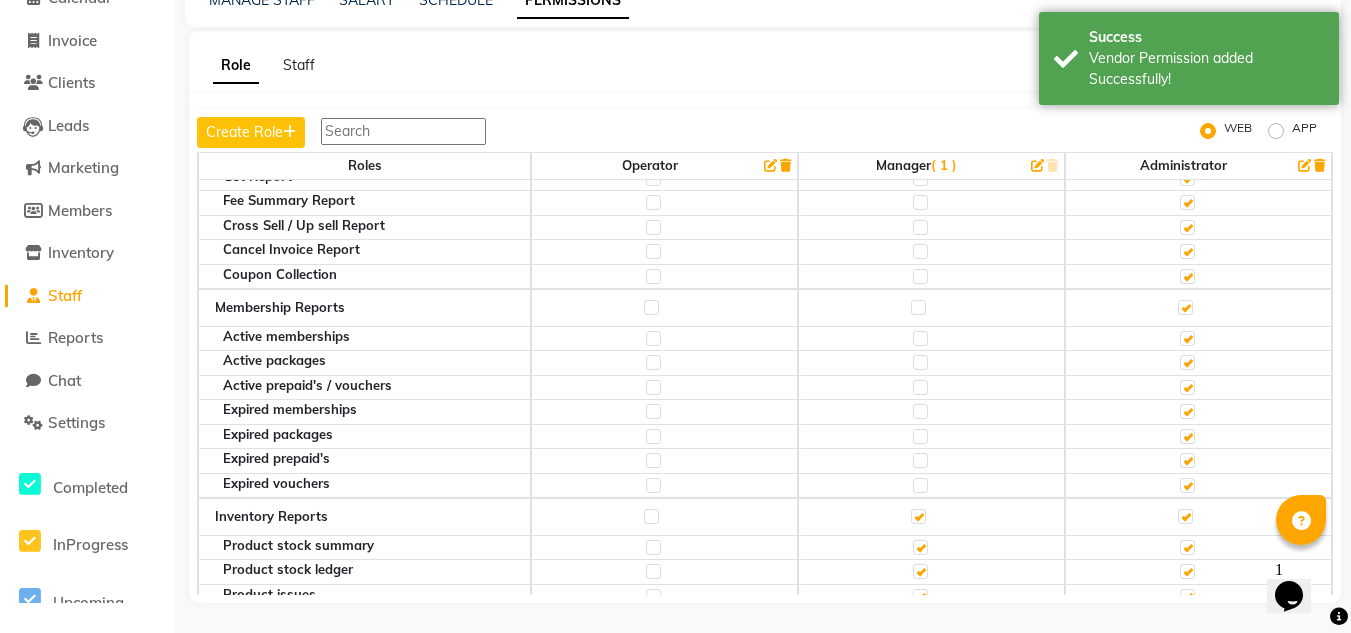 scroll, scrollTop: 4657, scrollLeft: 0, axis: vertical 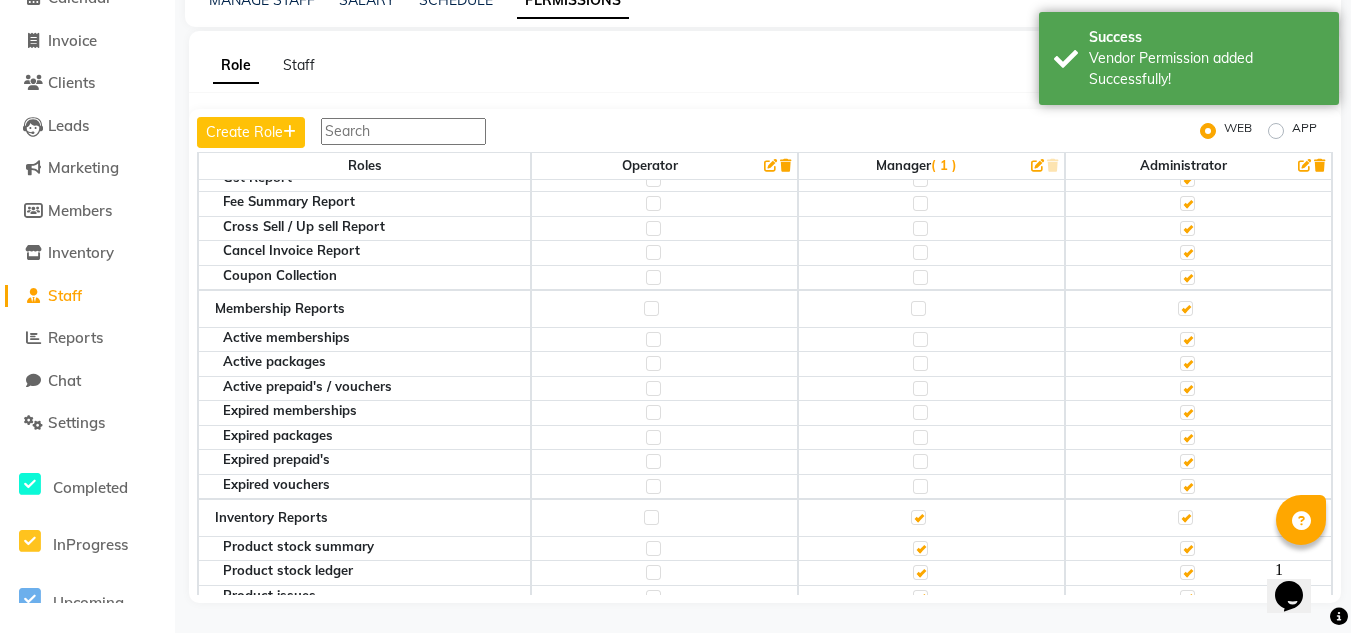 click 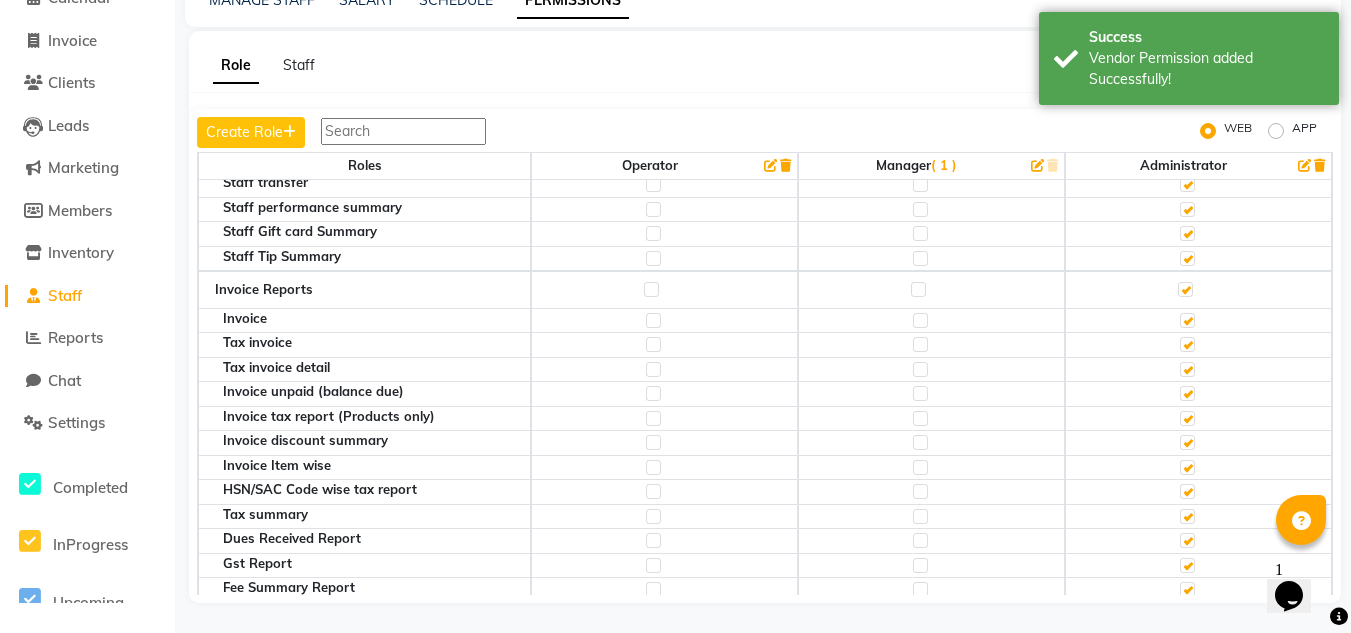 scroll, scrollTop: 4270, scrollLeft: 0, axis: vertical 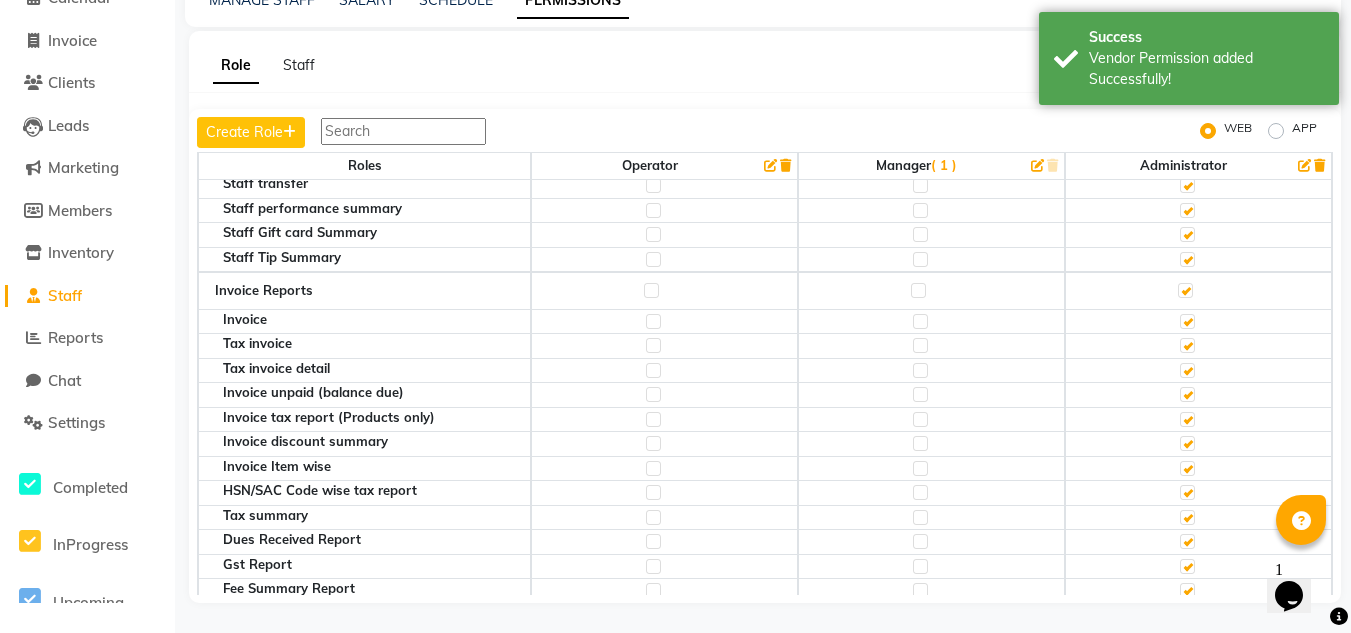 click 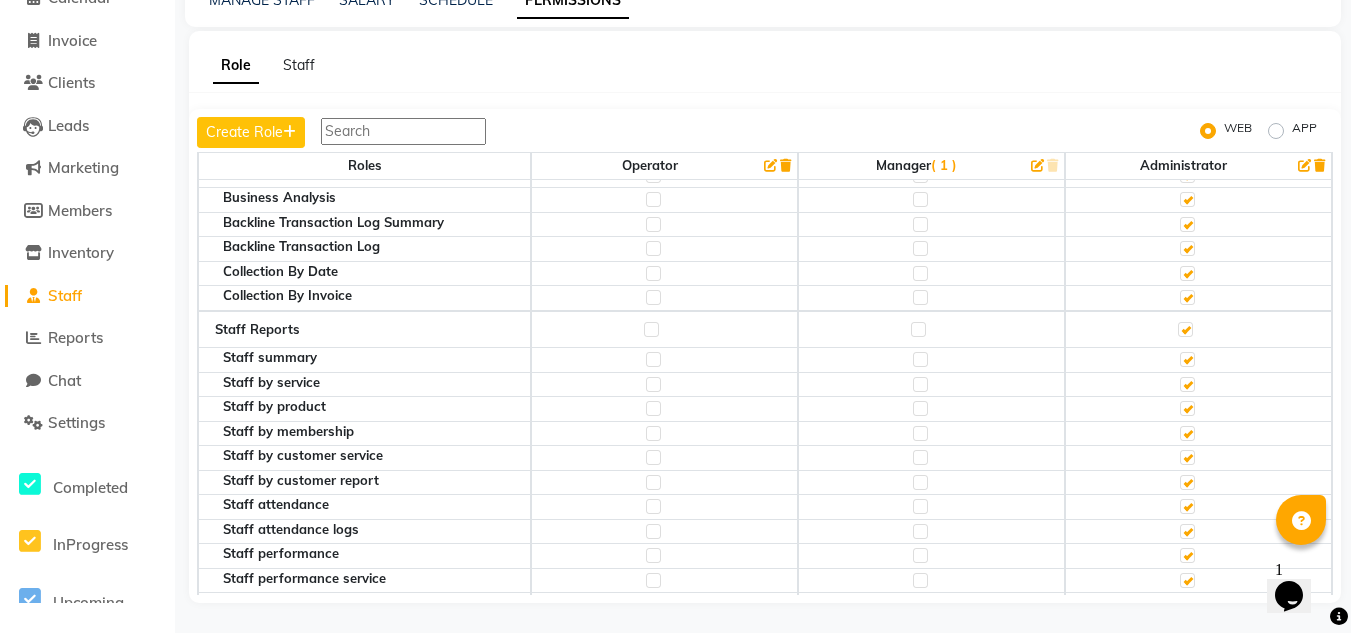 scroll, scrollTop: 3652, scrollLeft: 0, axis: vertical 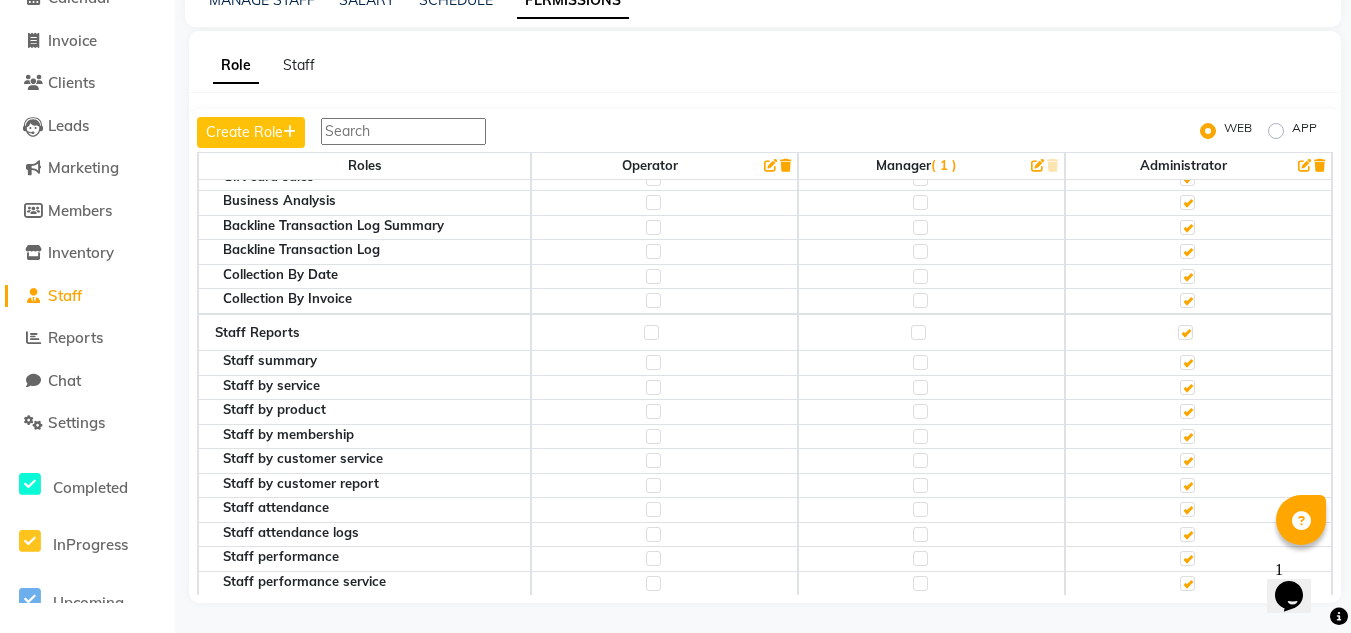 click 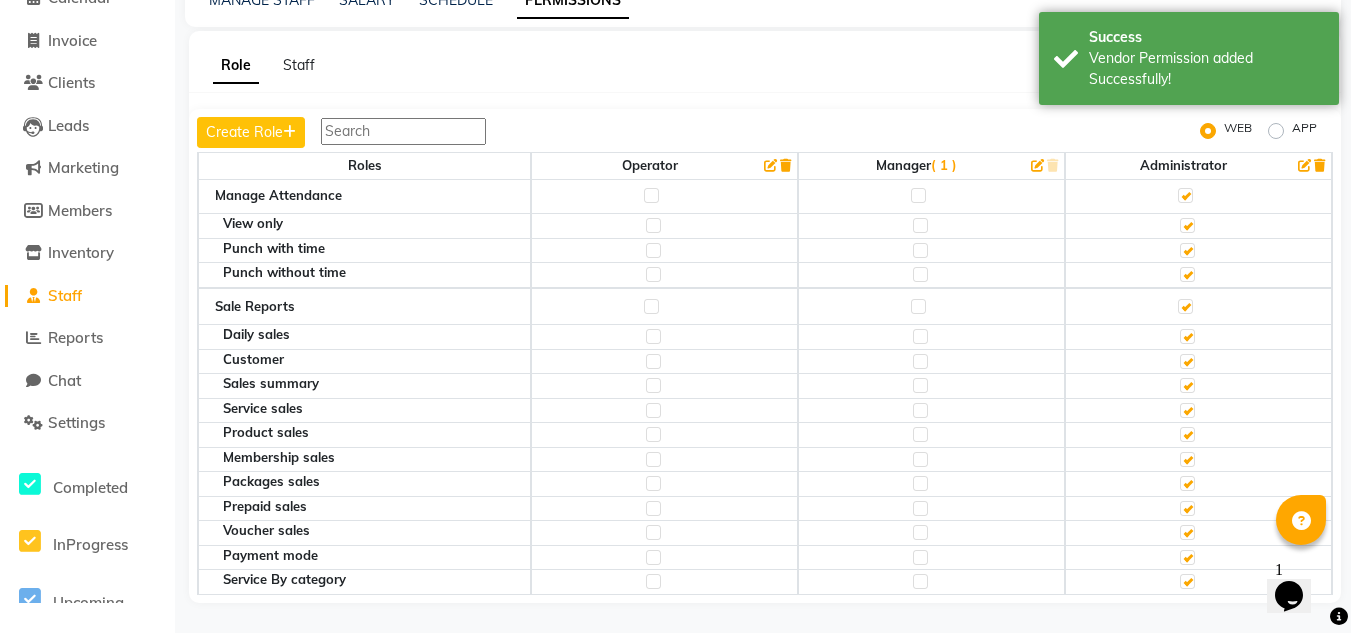 scroll, scrollTop: 3173, scrollLeft: 0, axis: vertical 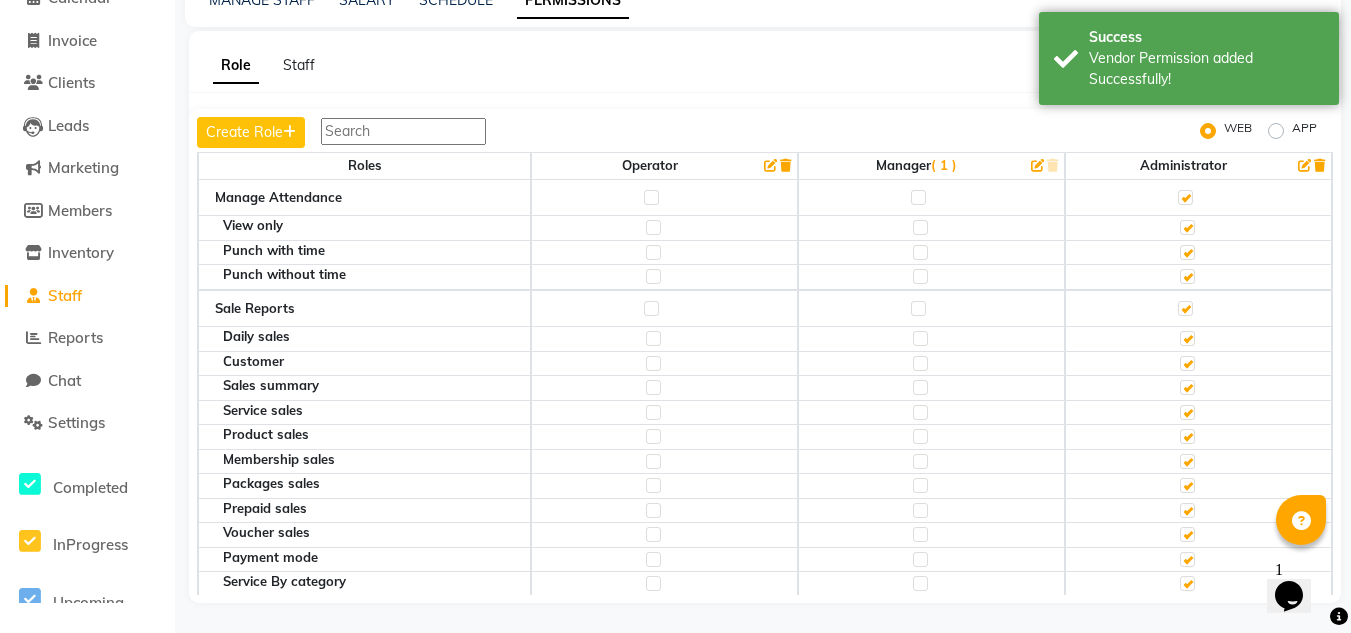 click 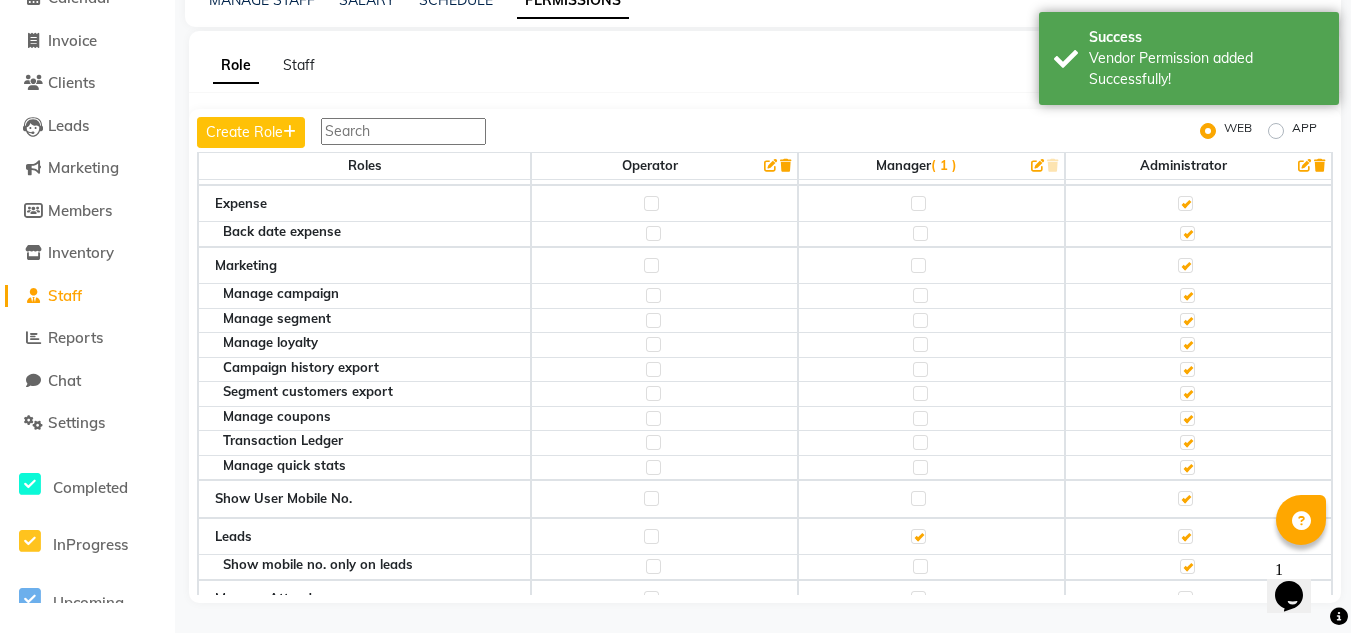 scroll, scrollTop: 2771, scrollLeft: 0, axis: vertical 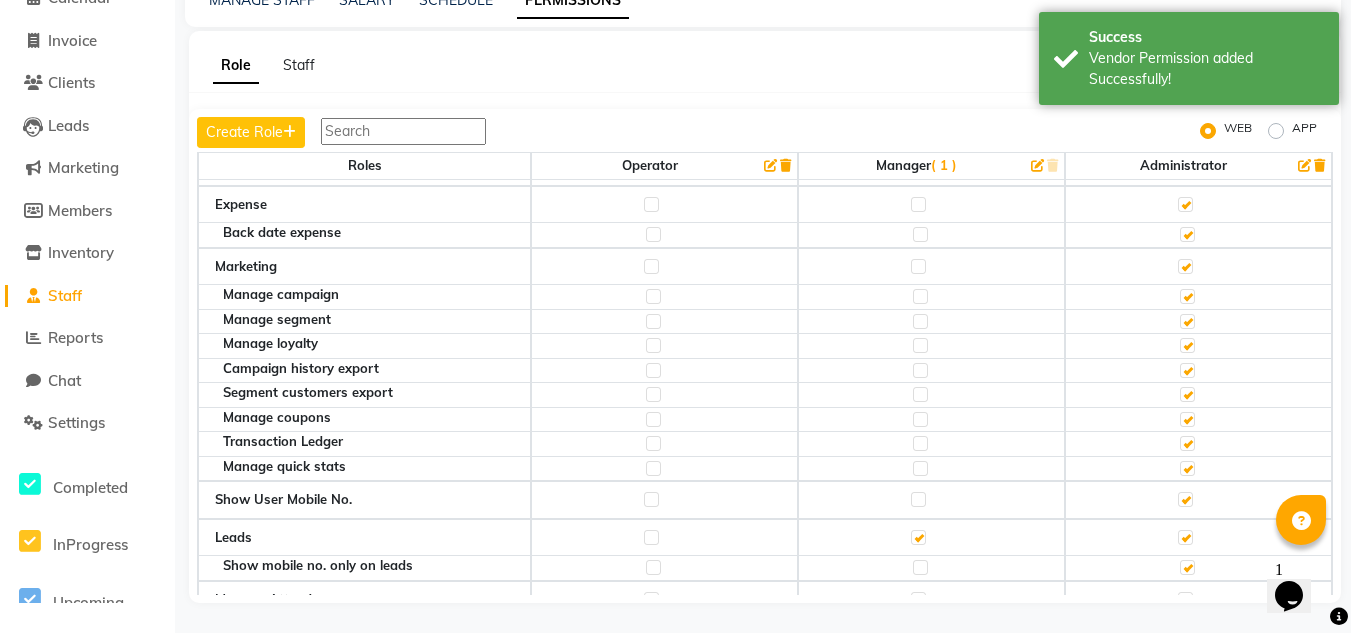 drag, startPoint x: 911, startPoint y: 307, endPoint x: 867, endPoint y: 288, distance: 47.92703 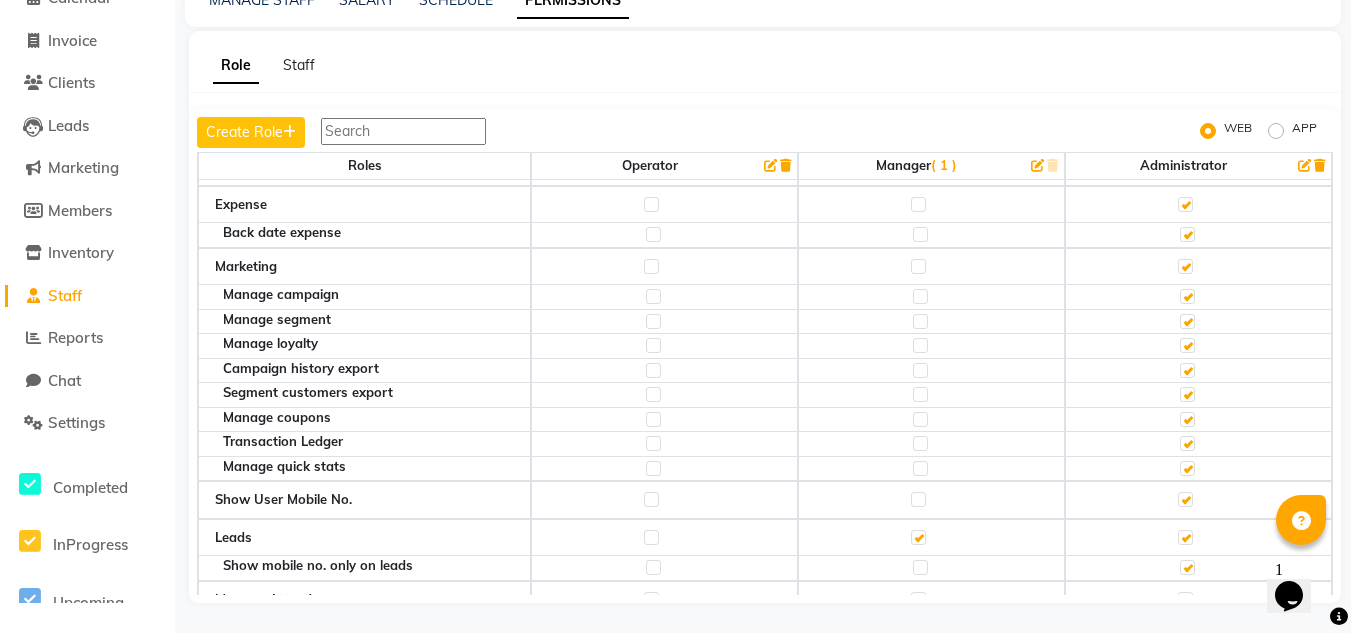 click 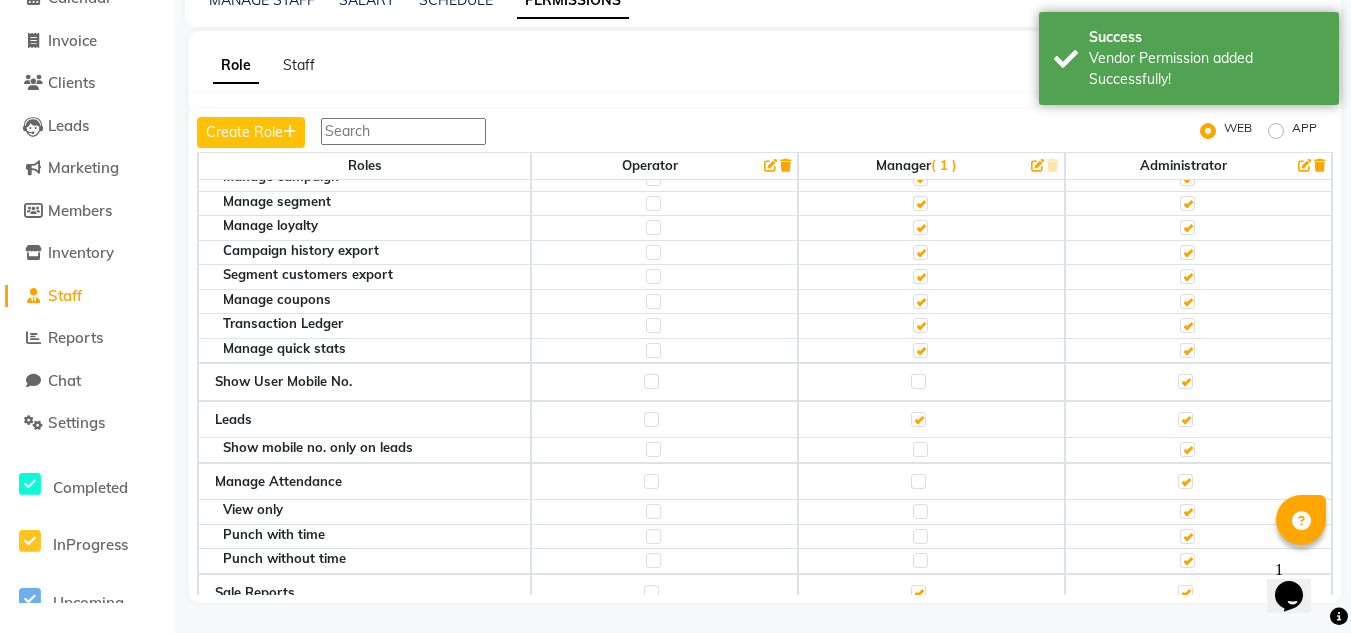 scroll, scrollTop: 2895, scrollLeft: 0, axis: vertical 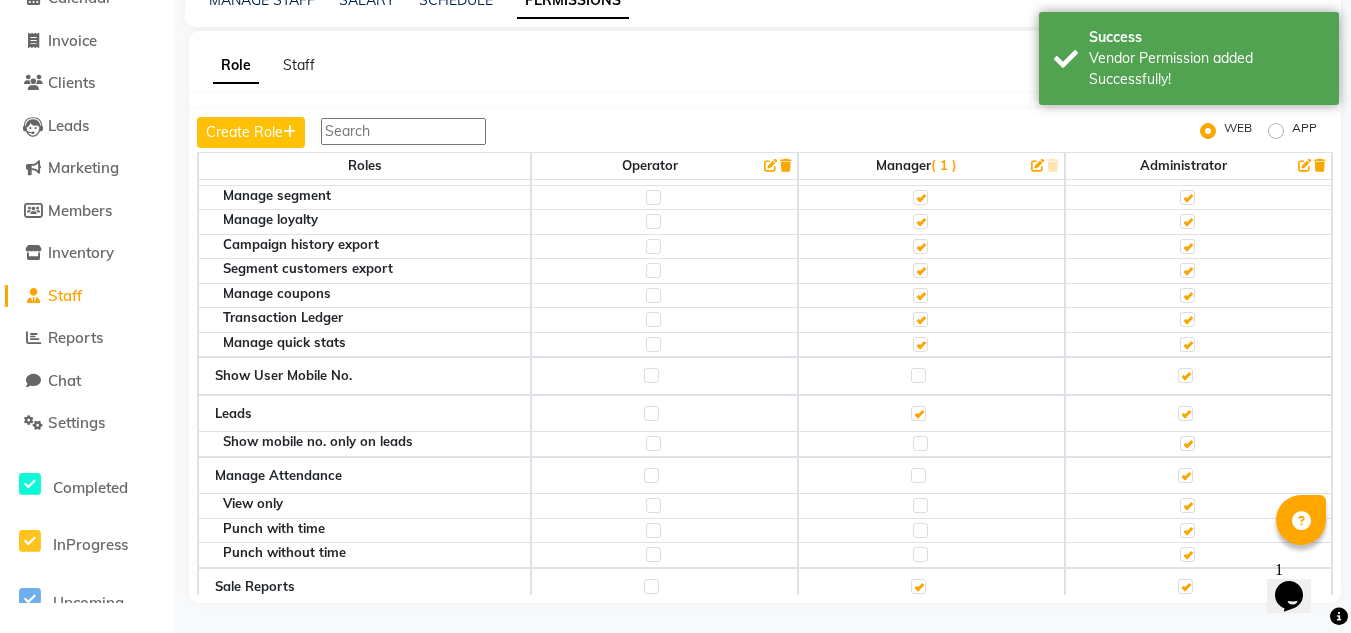 click 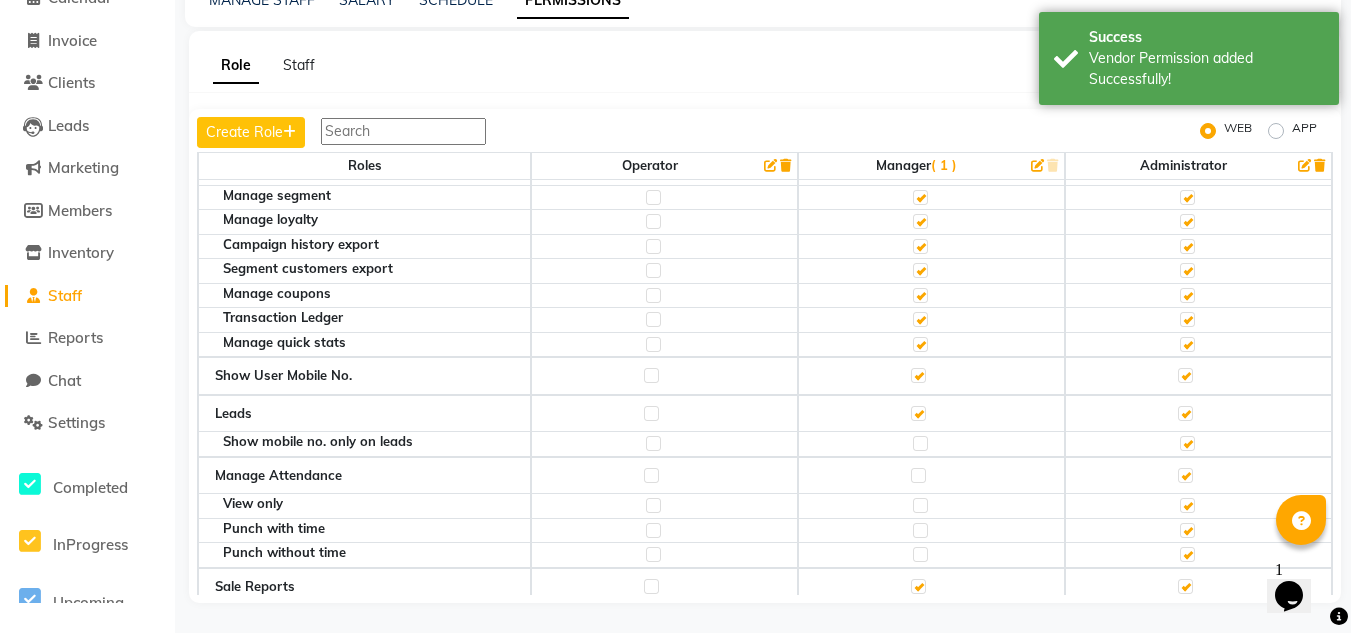 click 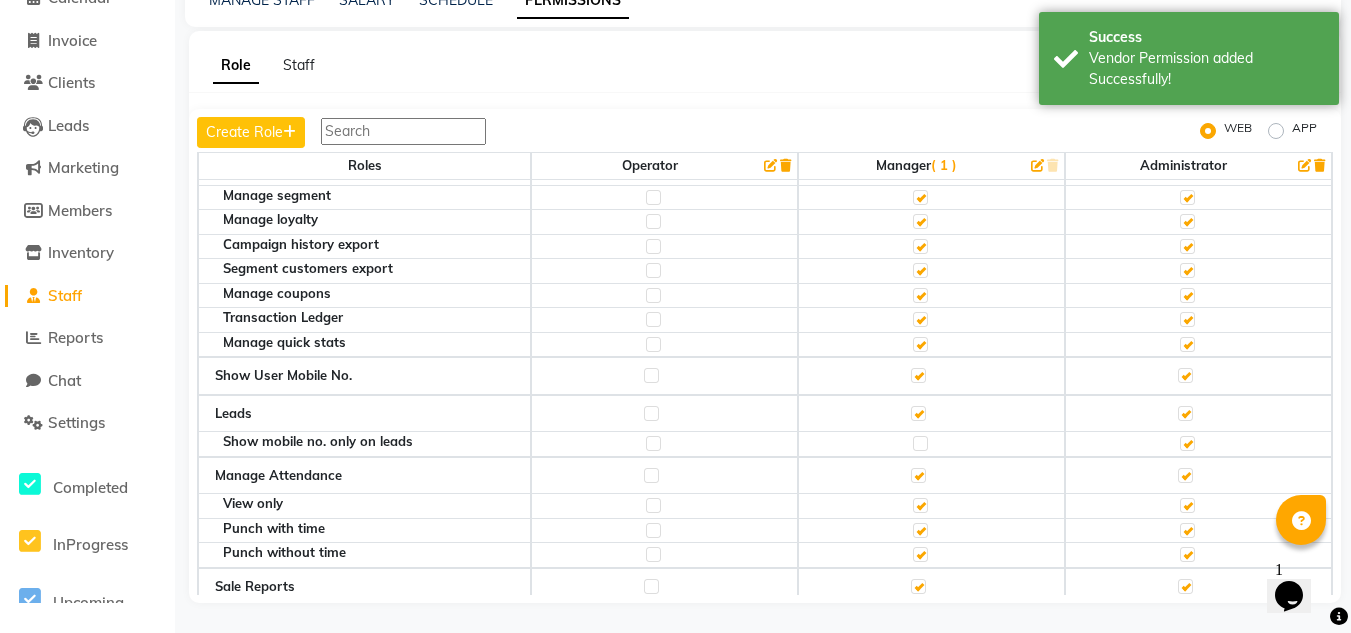 click 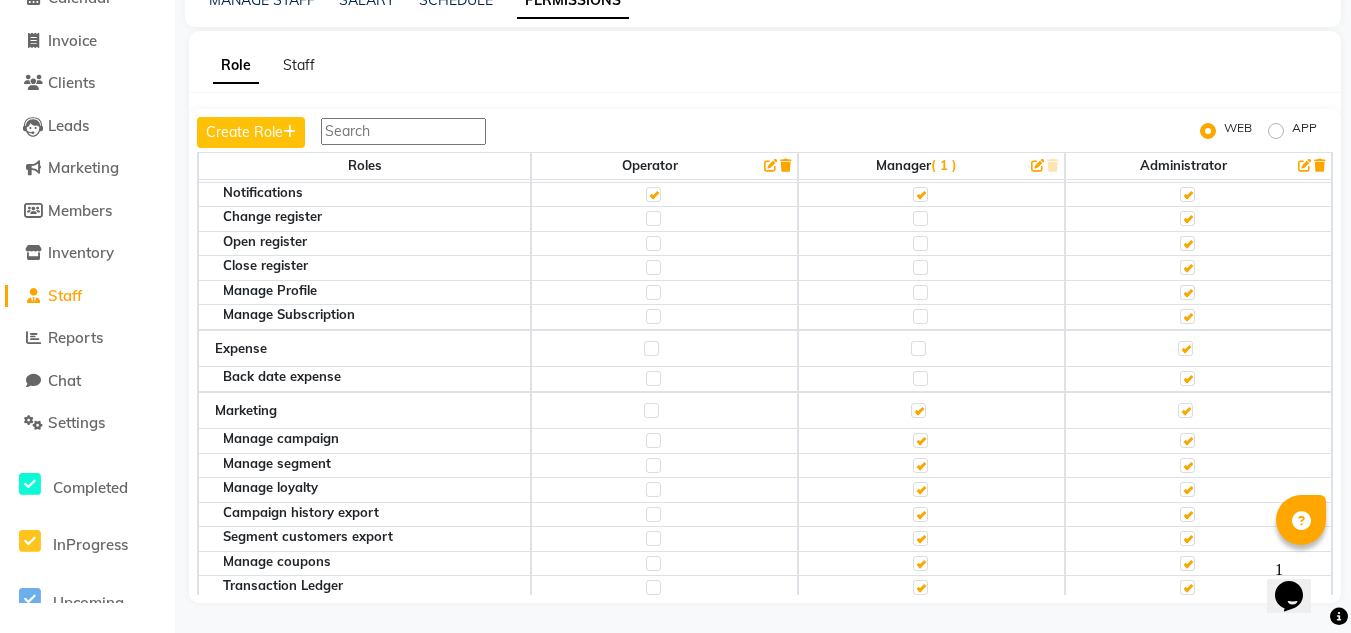scroll, scrollTop: 2626, scrollLeft: 0, axis: vertical 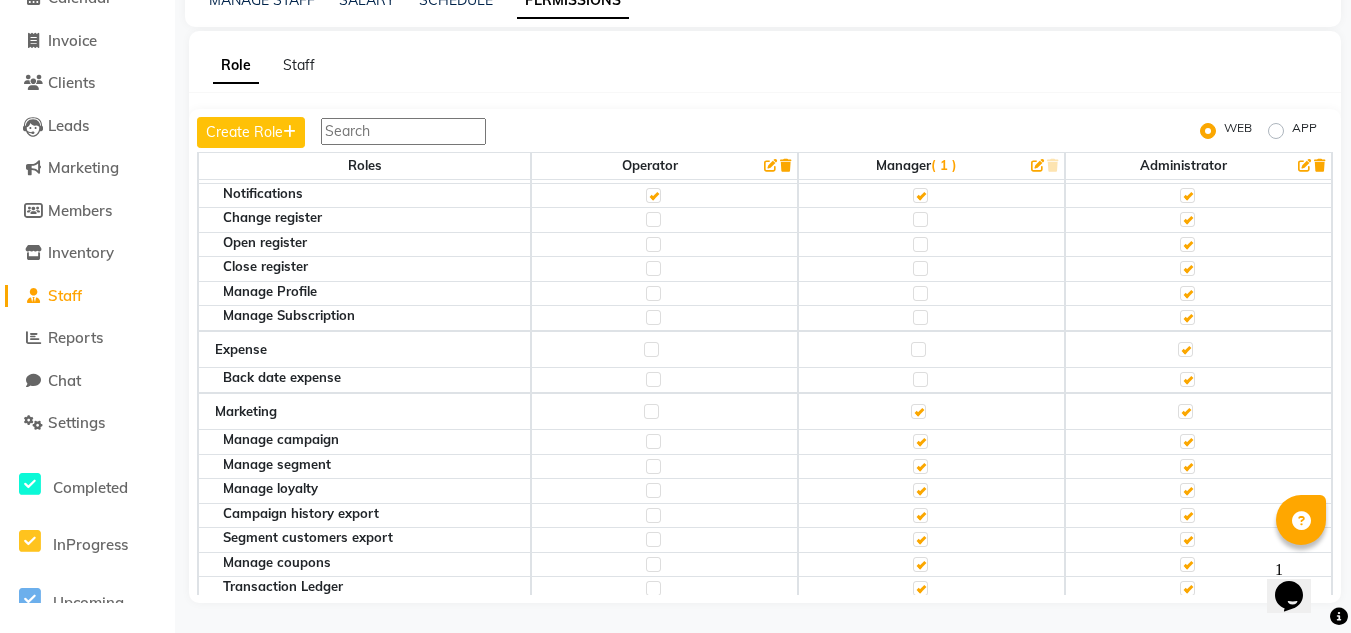 click 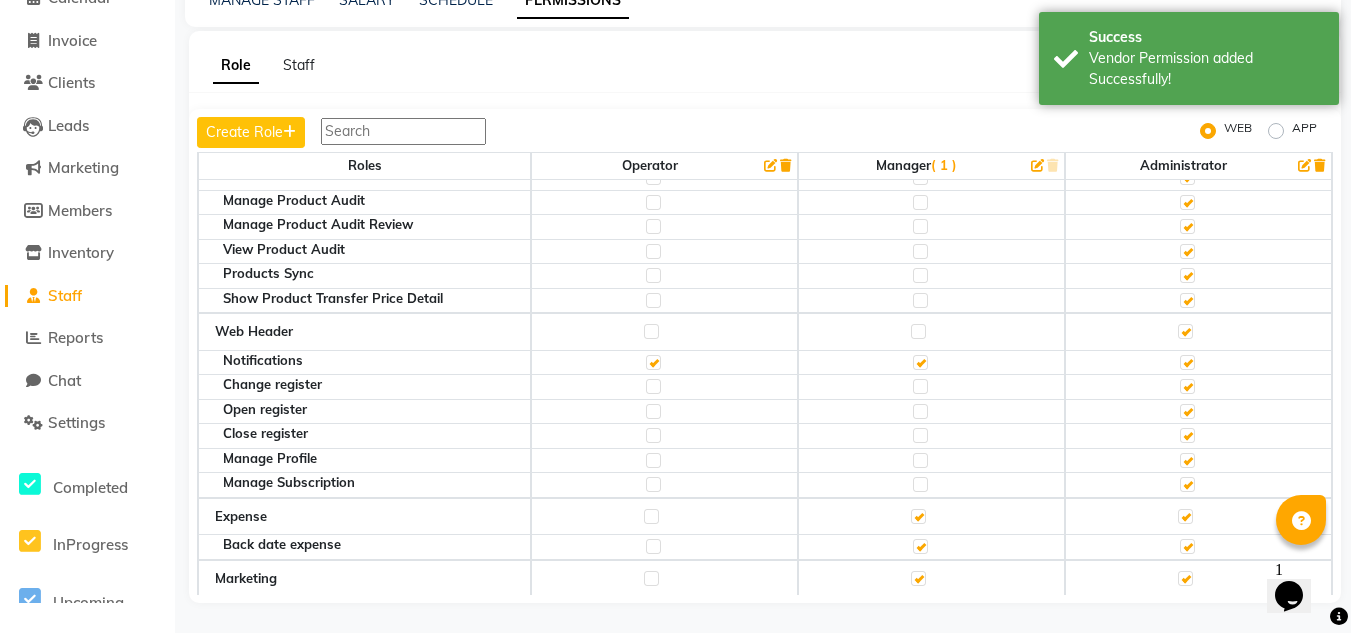 scroll, scrollTop: 2458, scrollLeft: 0, axis: vertical 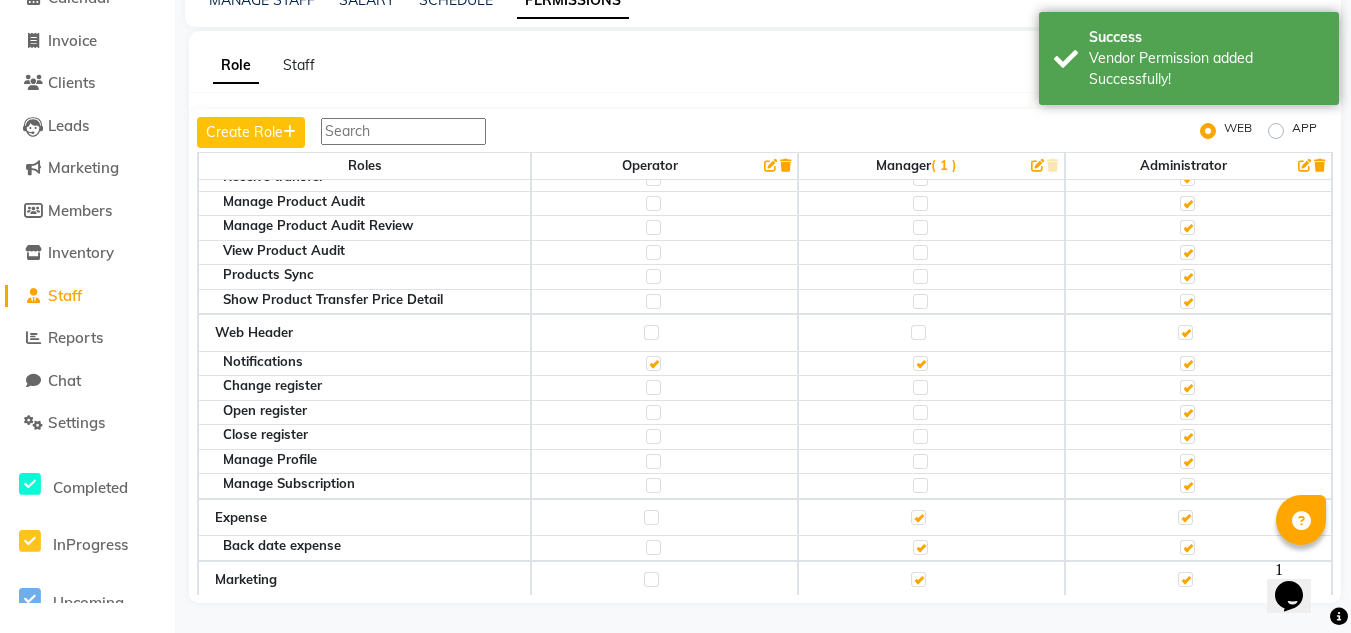 click 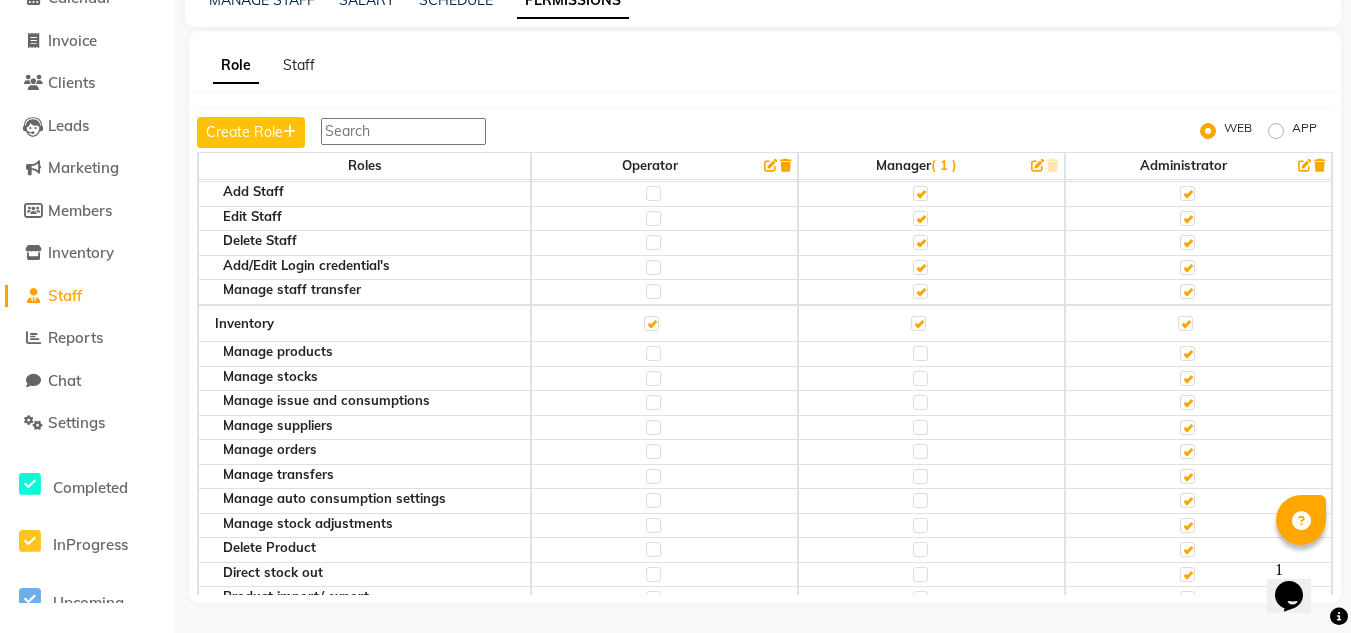 scroll, scrollTop: 1953, scrollLeft: 0, axis: vertical 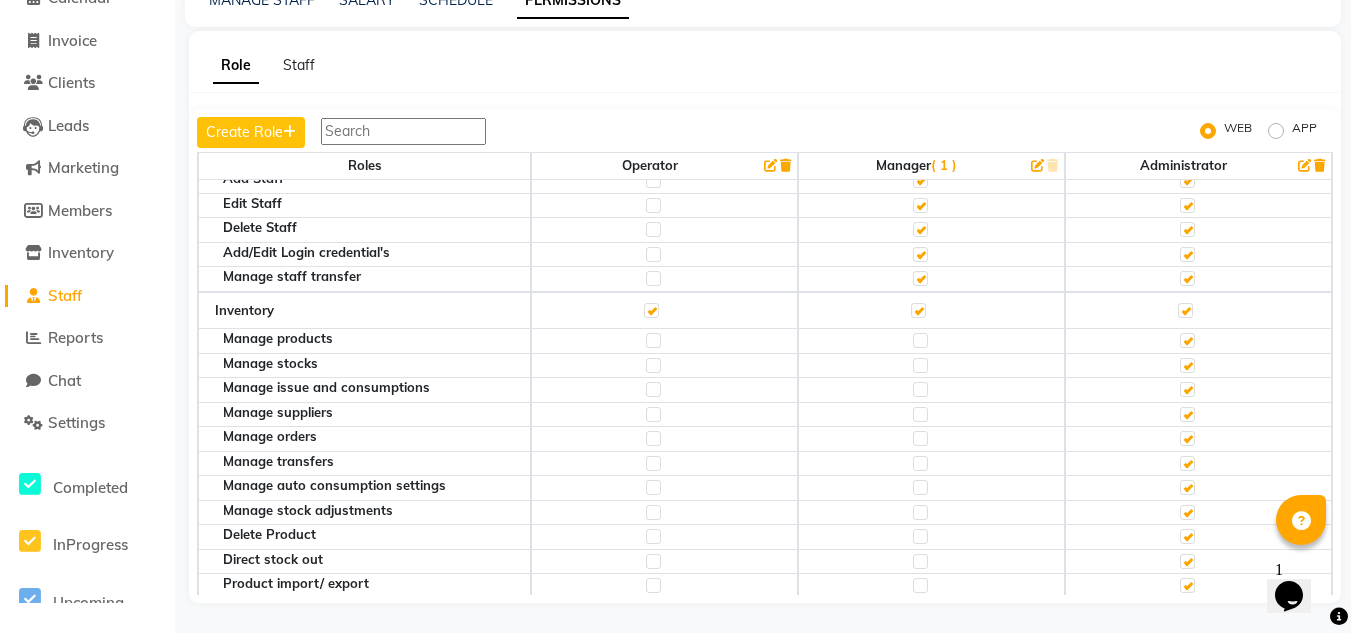click 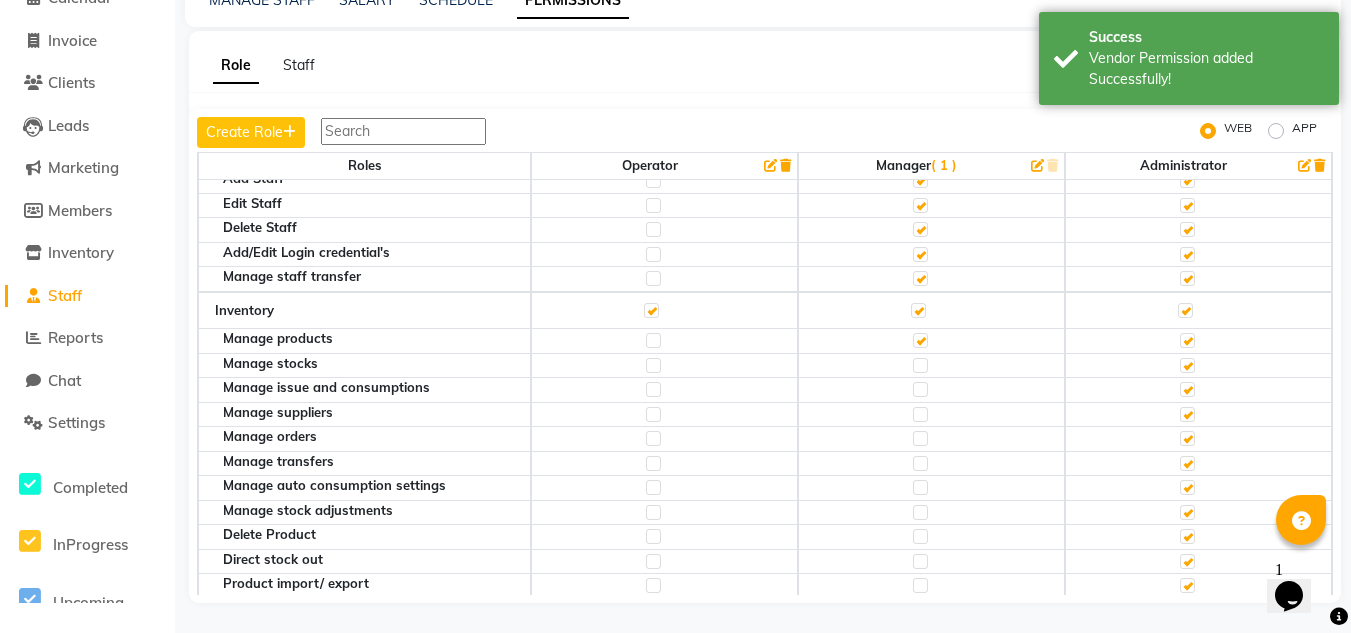 click 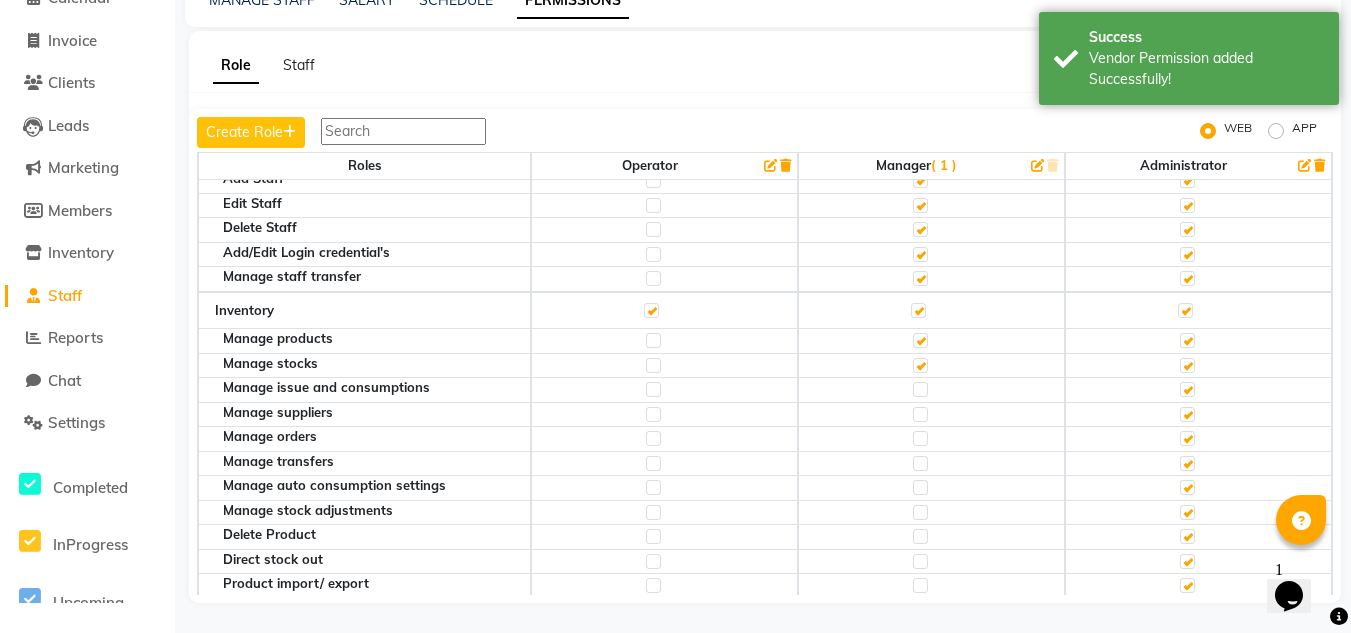 click 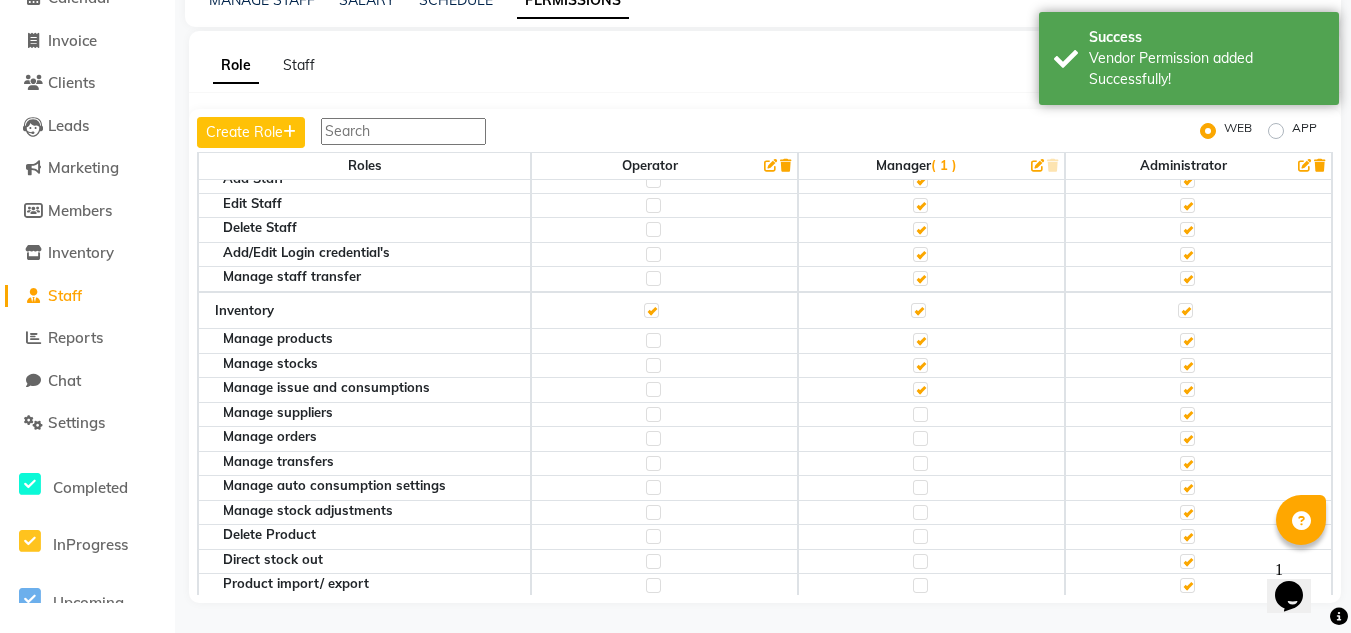 click 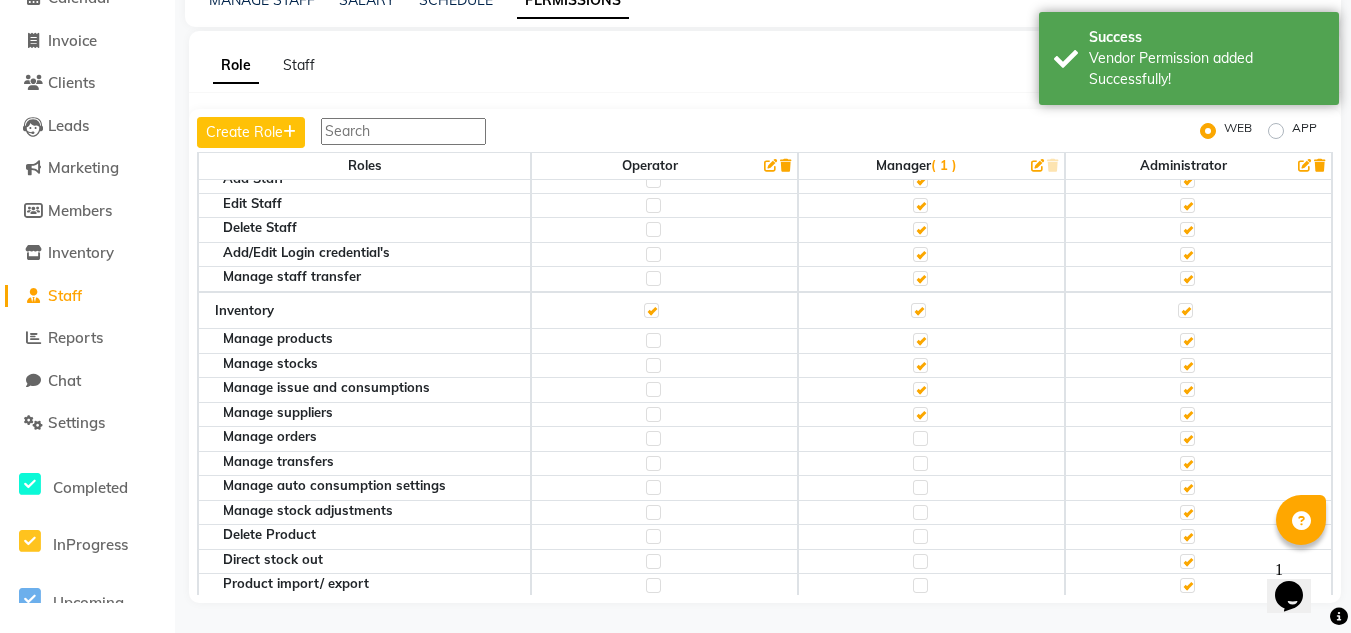click 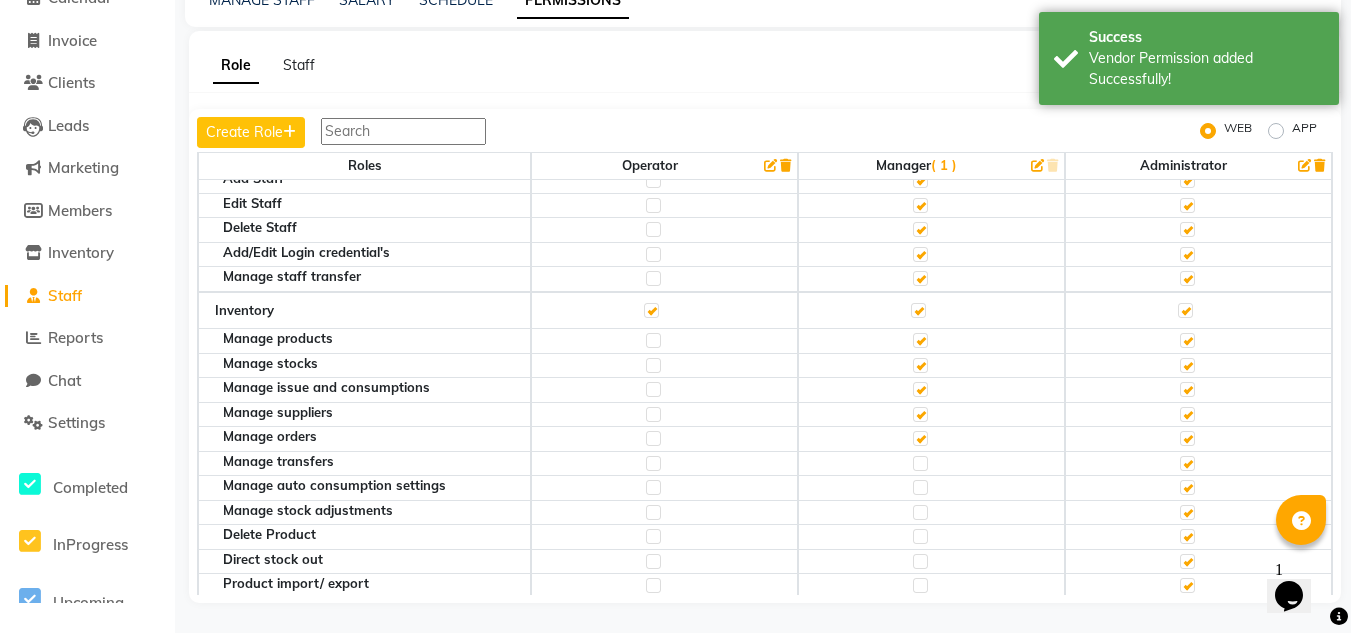 click 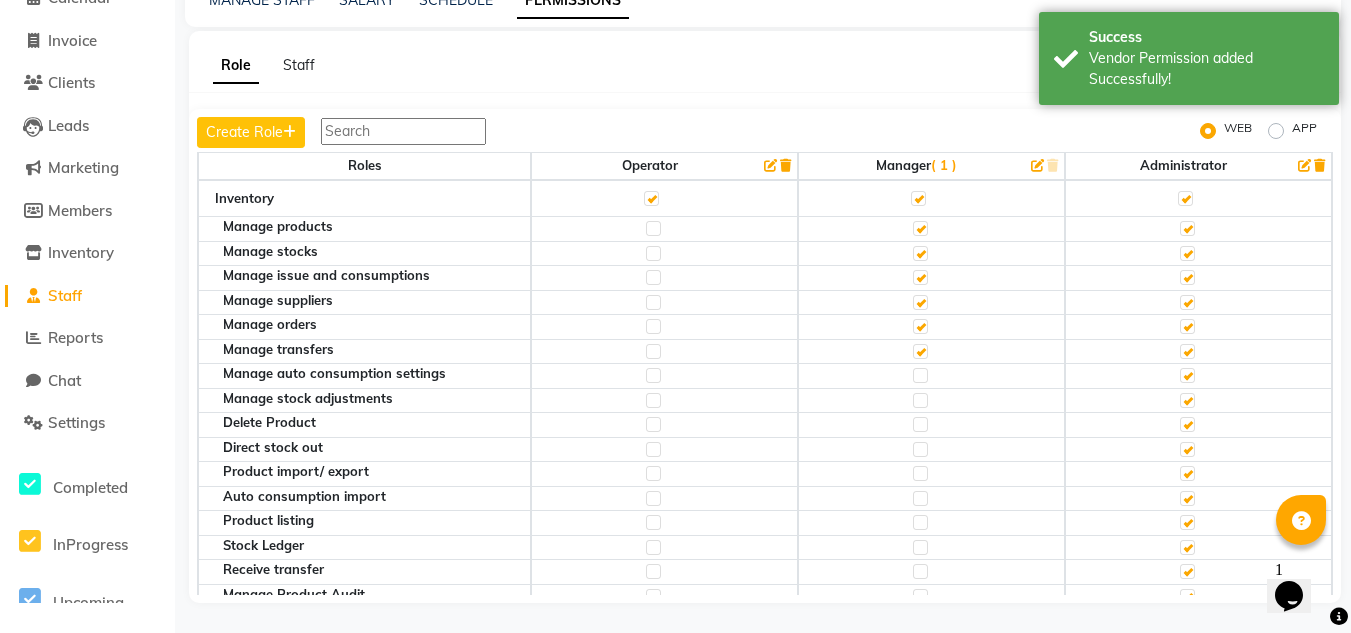 scroll, scrollTop: 2080, scrollLeft: 0, axis: vertical 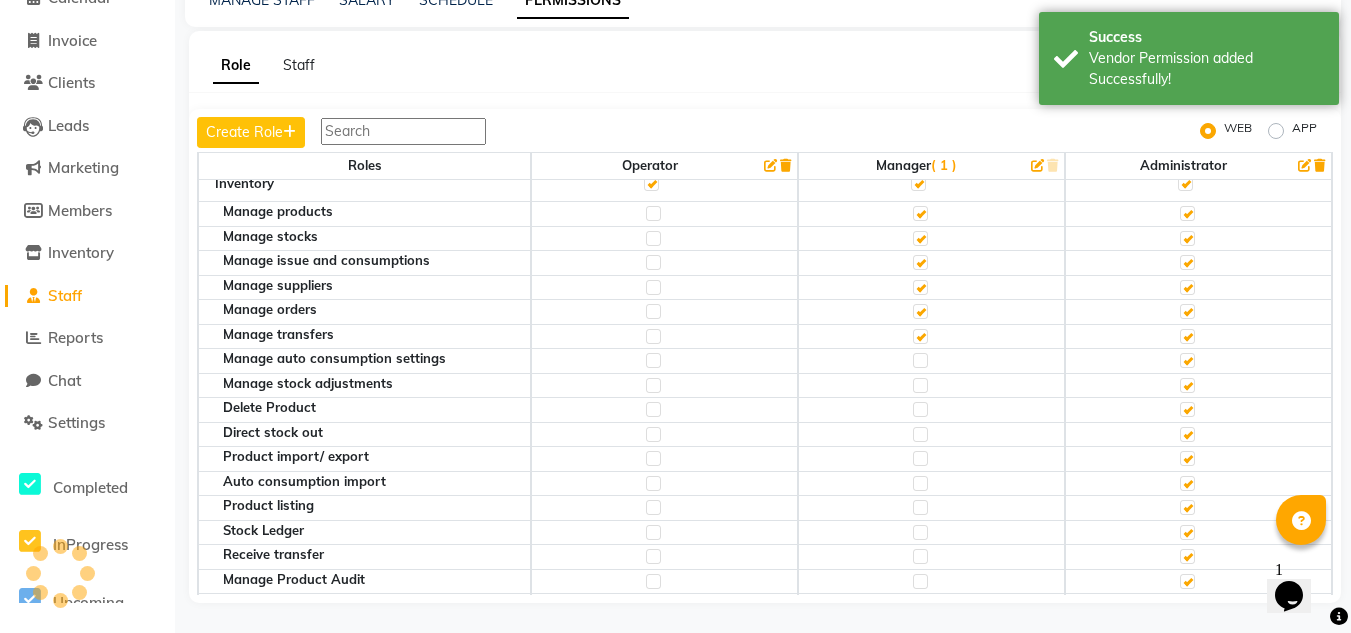 click 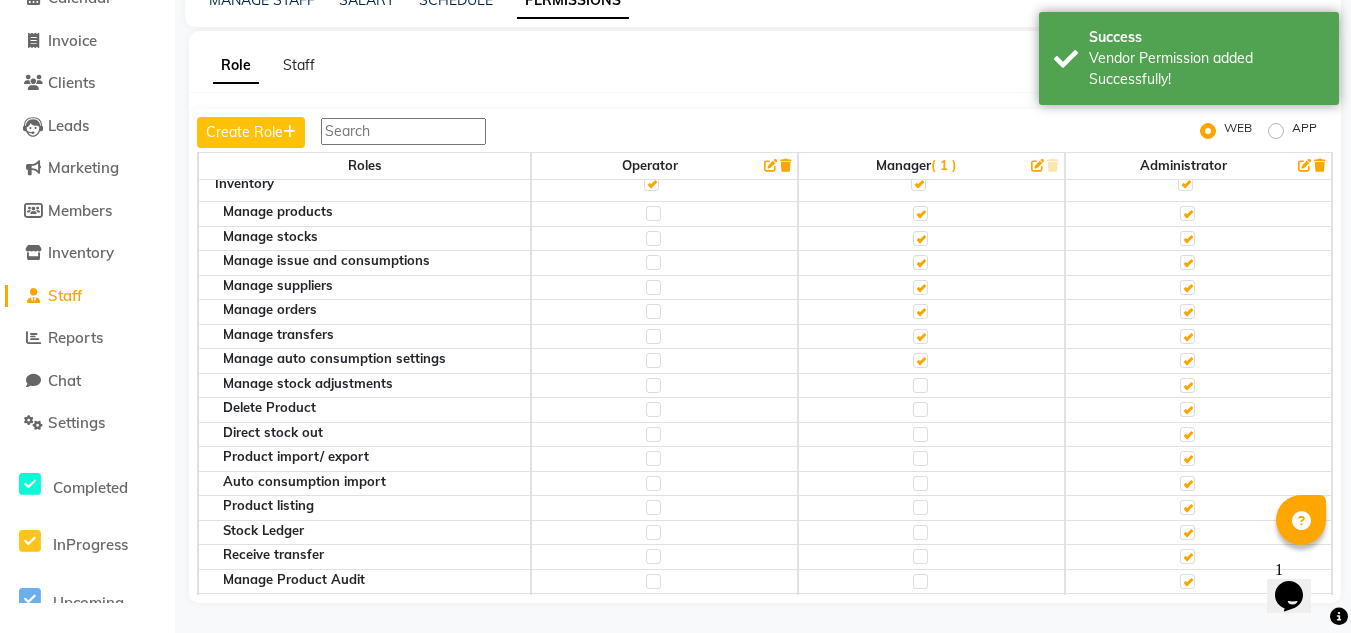 click 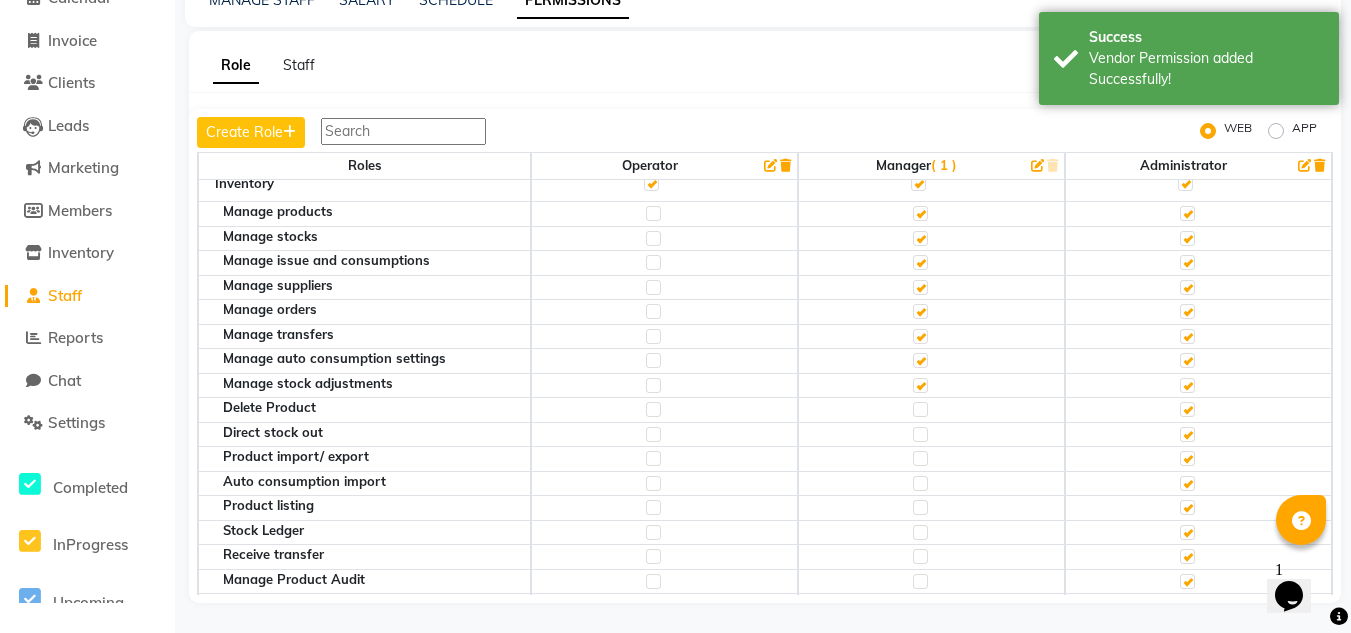 click 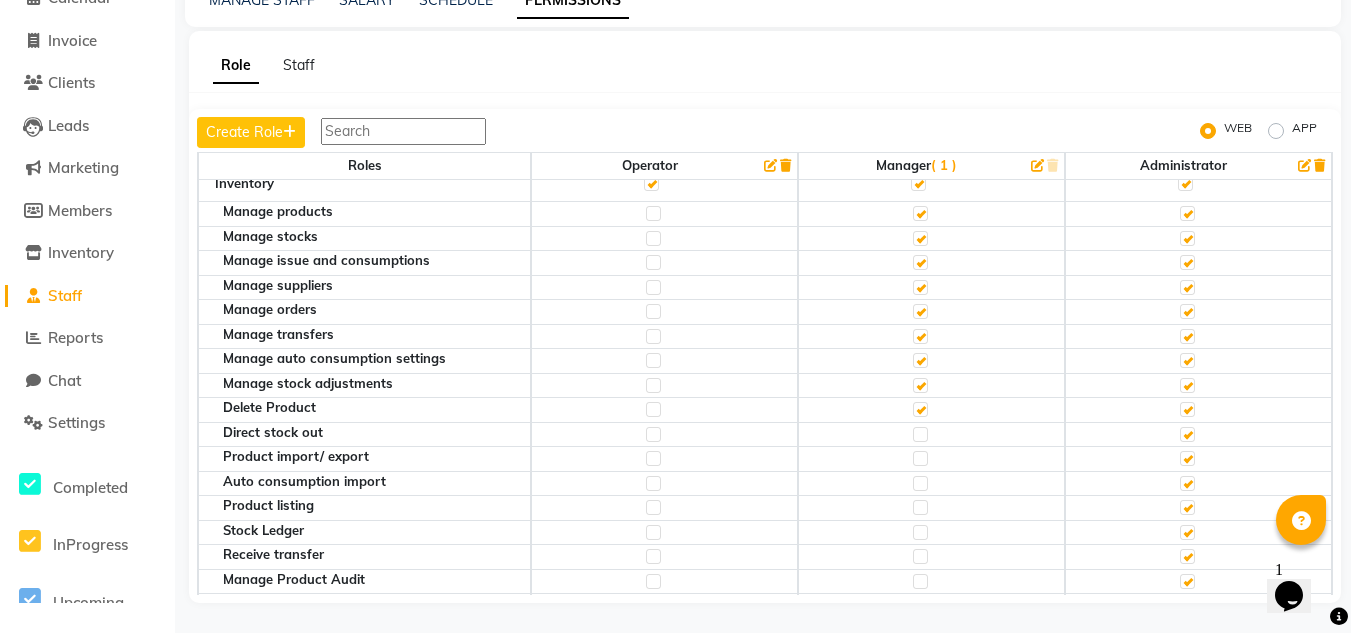 click 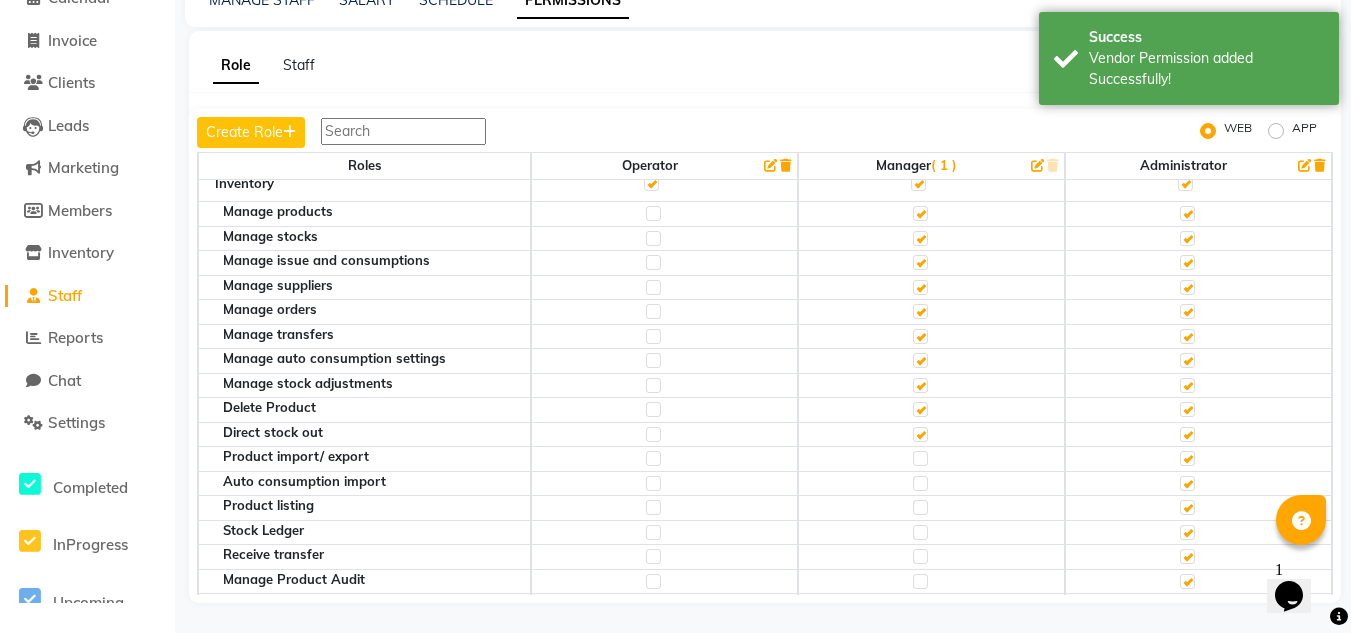 click 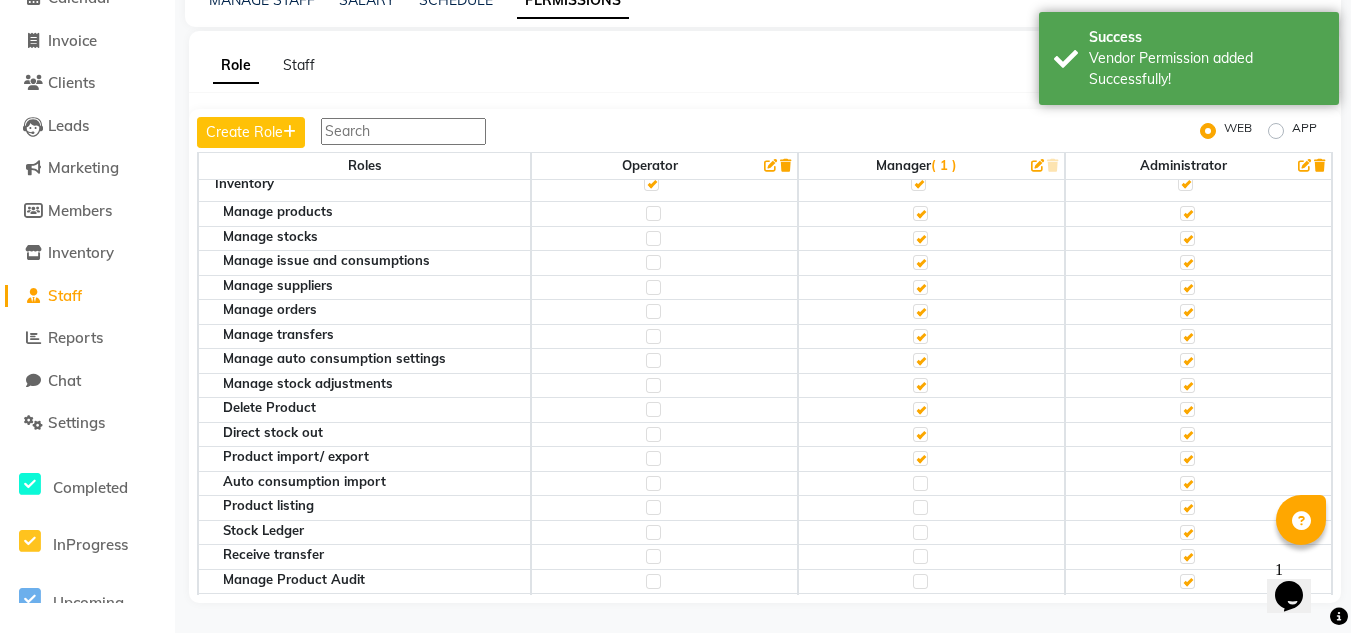 click 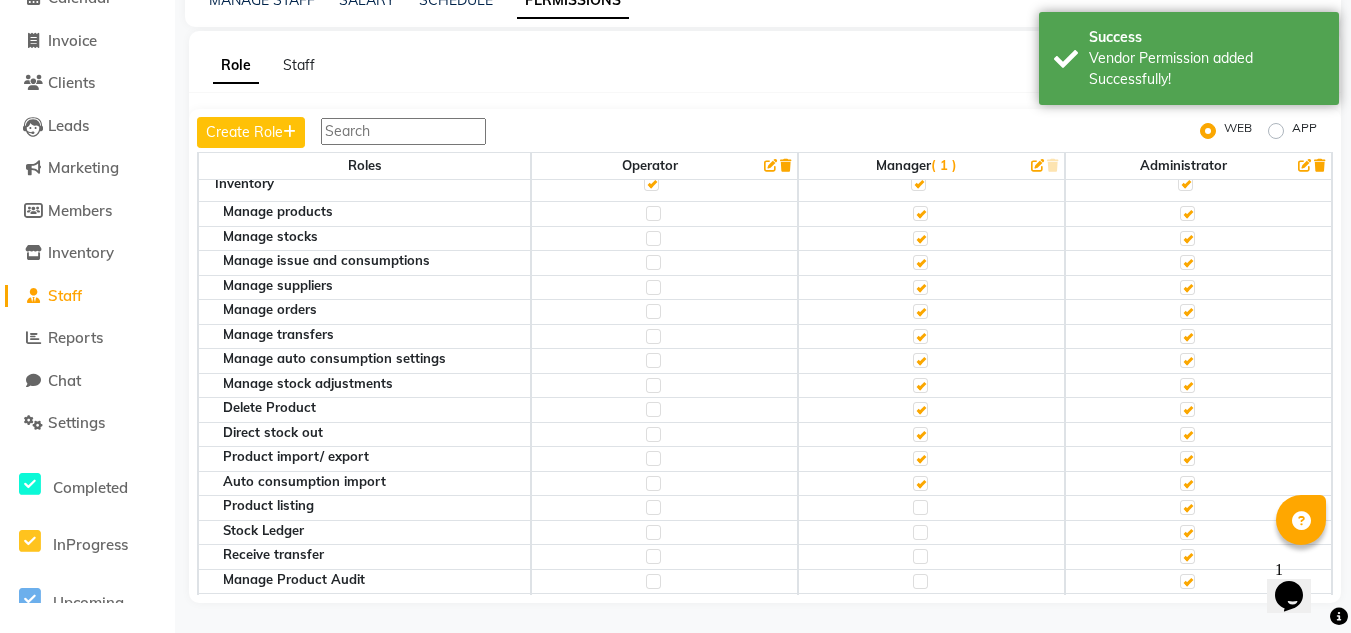 click 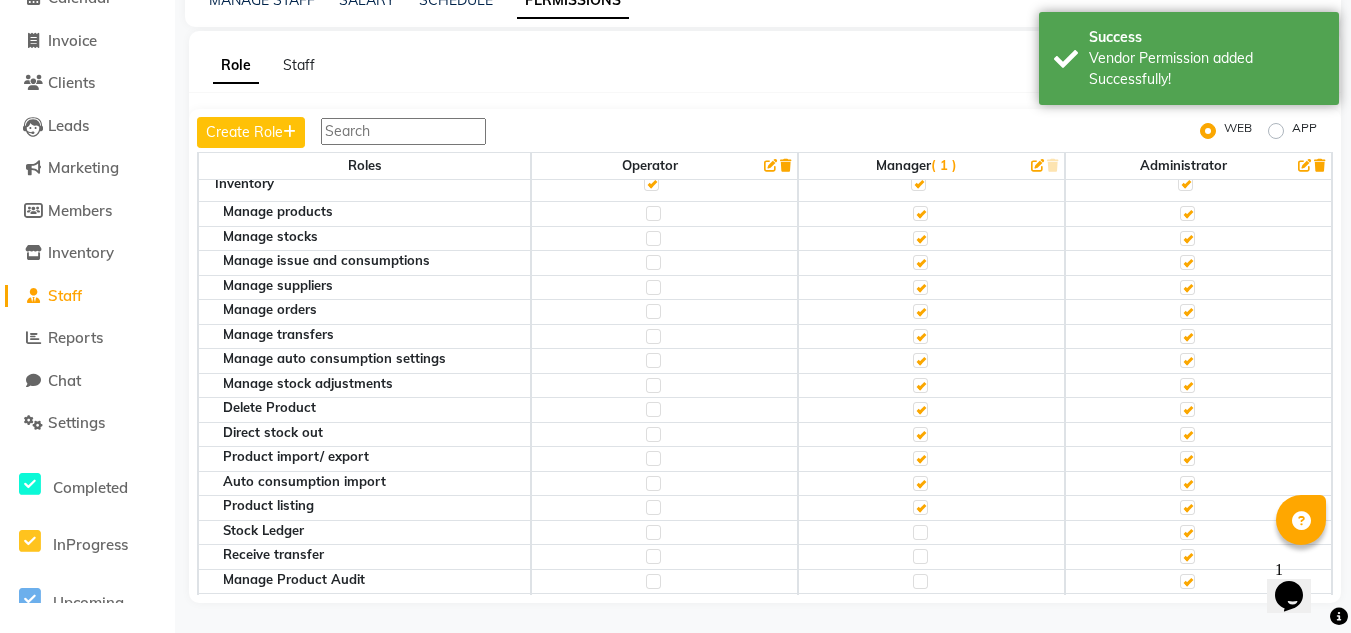 click 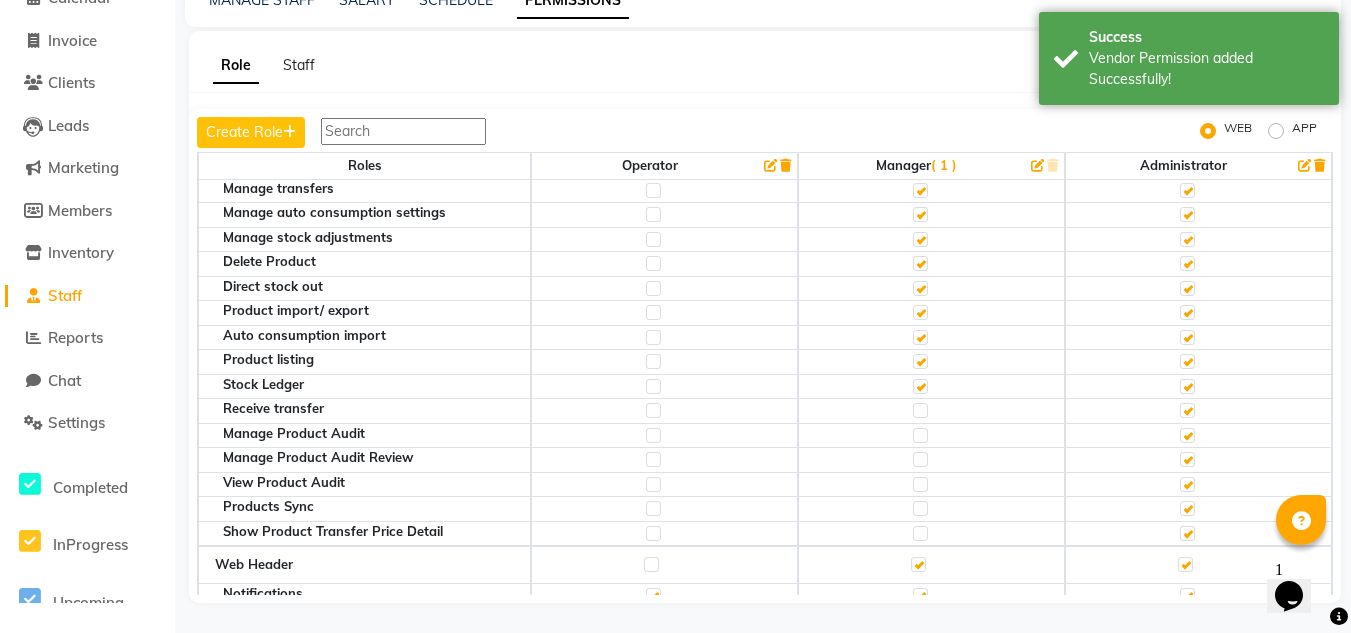 scroll, scrollTop: 2227, scrollLeft: 0, axis: vertical 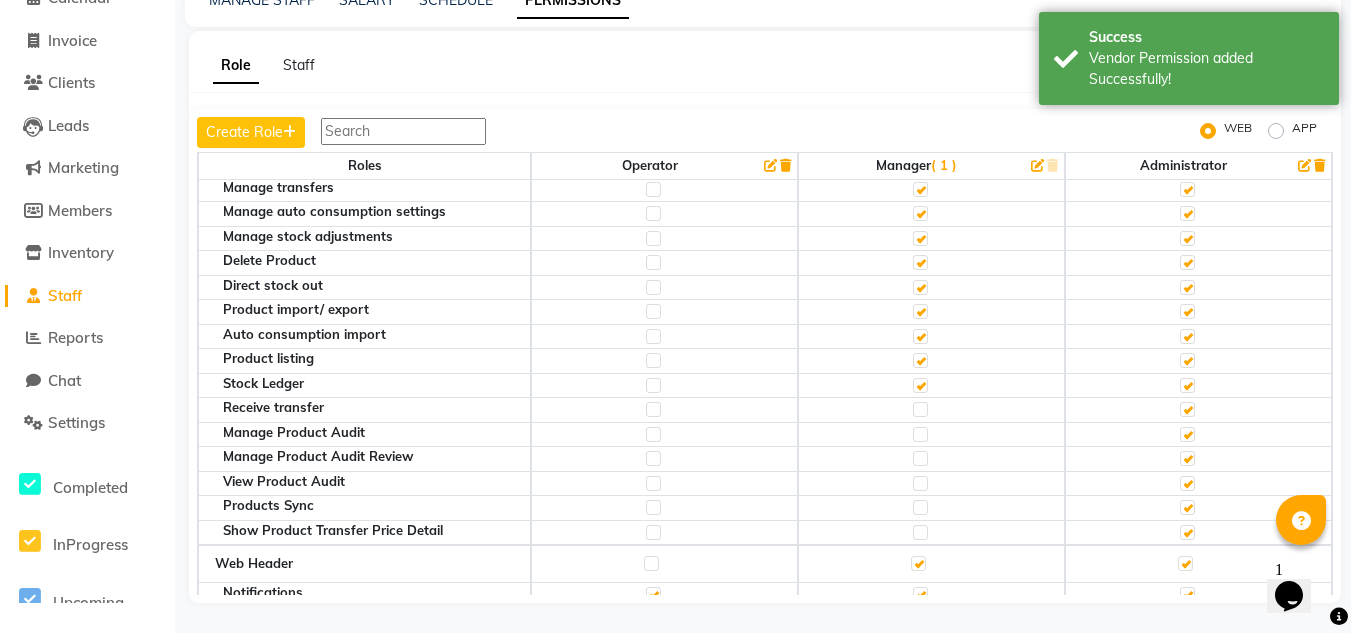 click 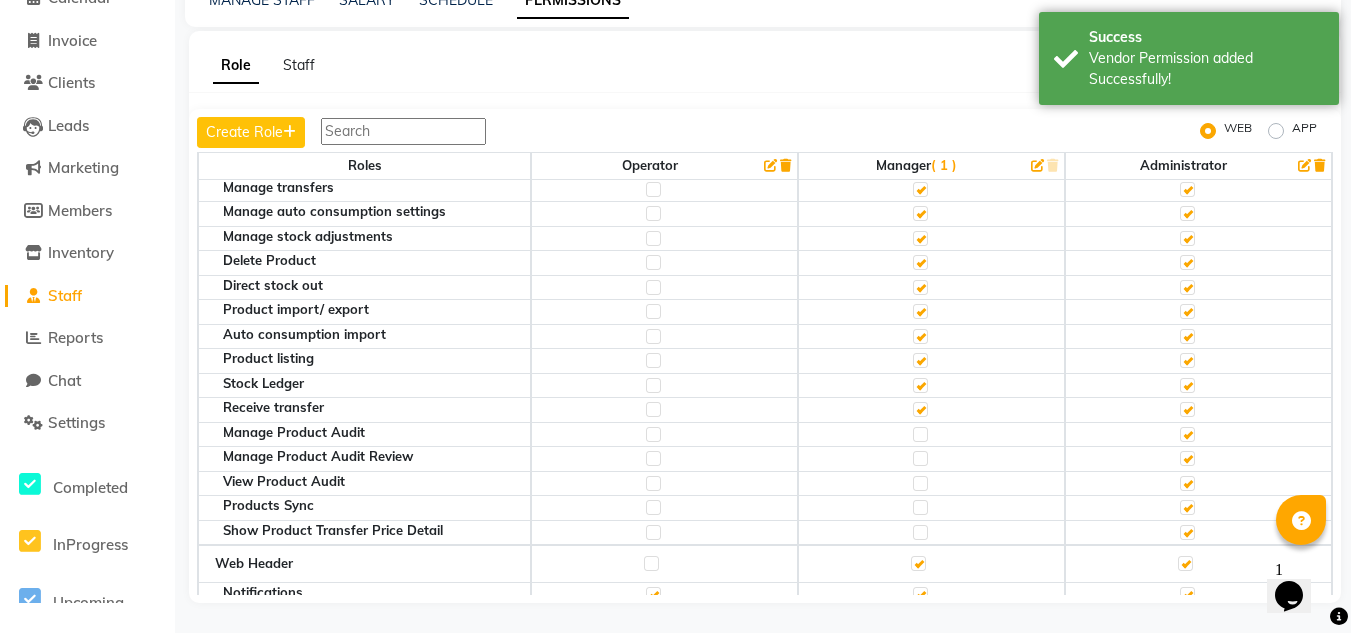 click 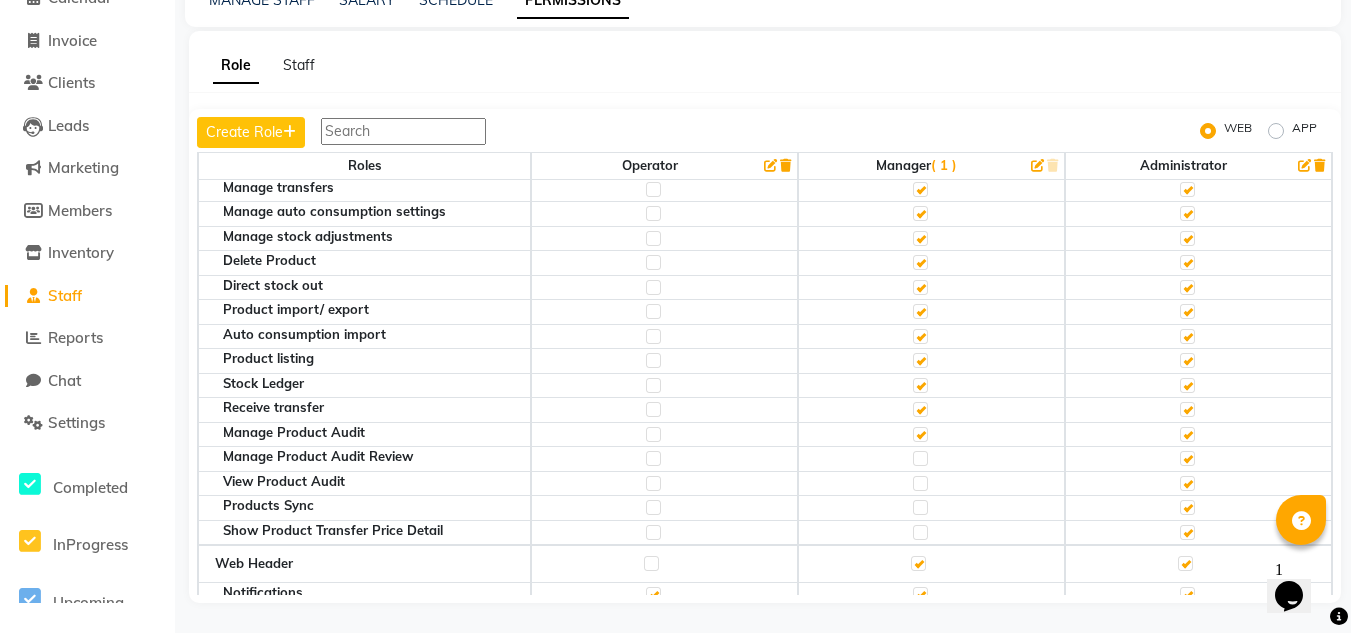 click 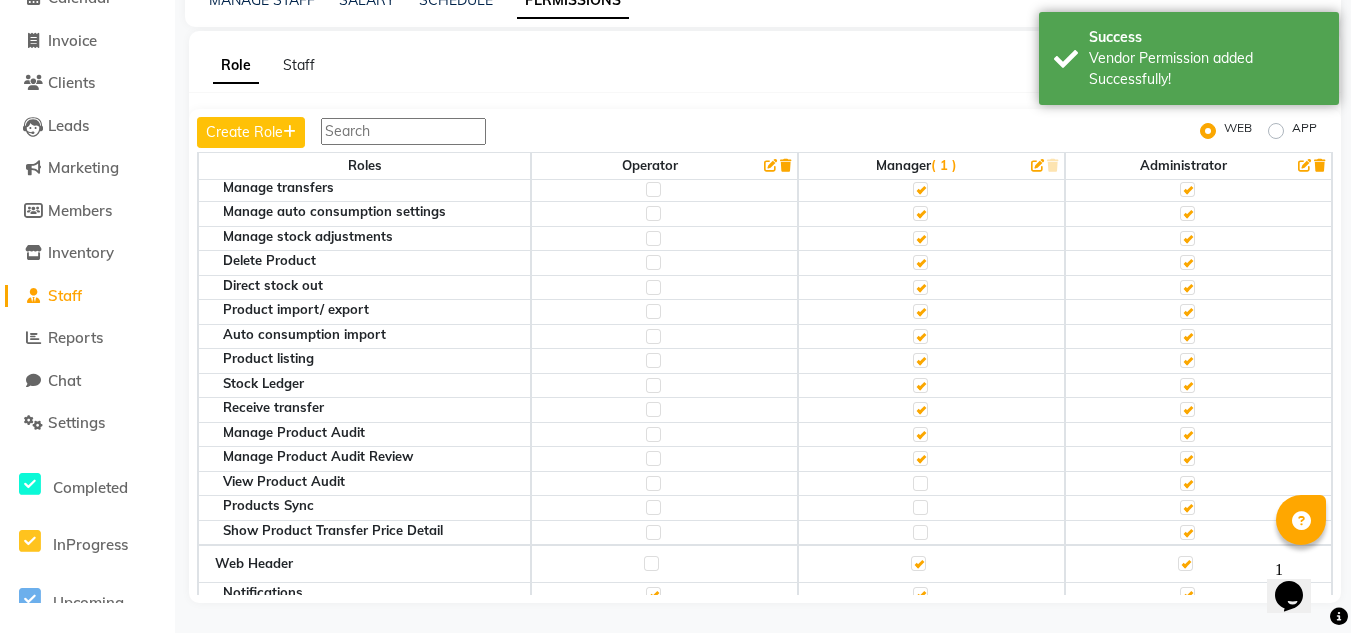 click 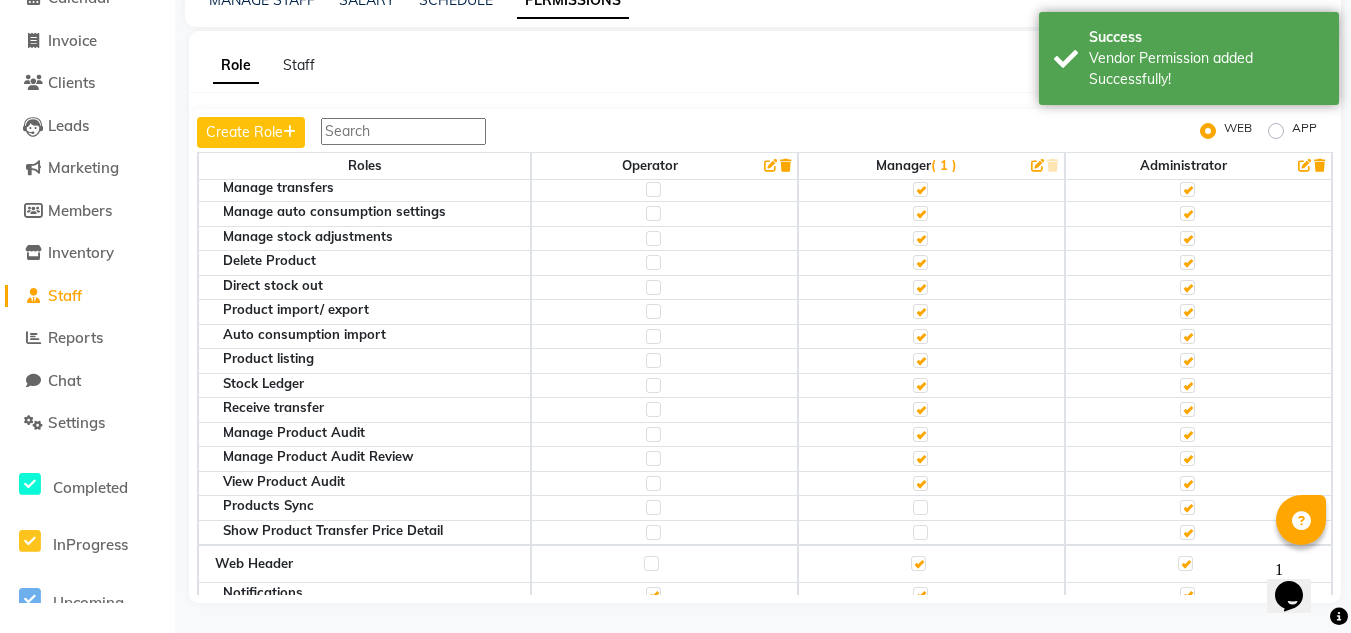 click 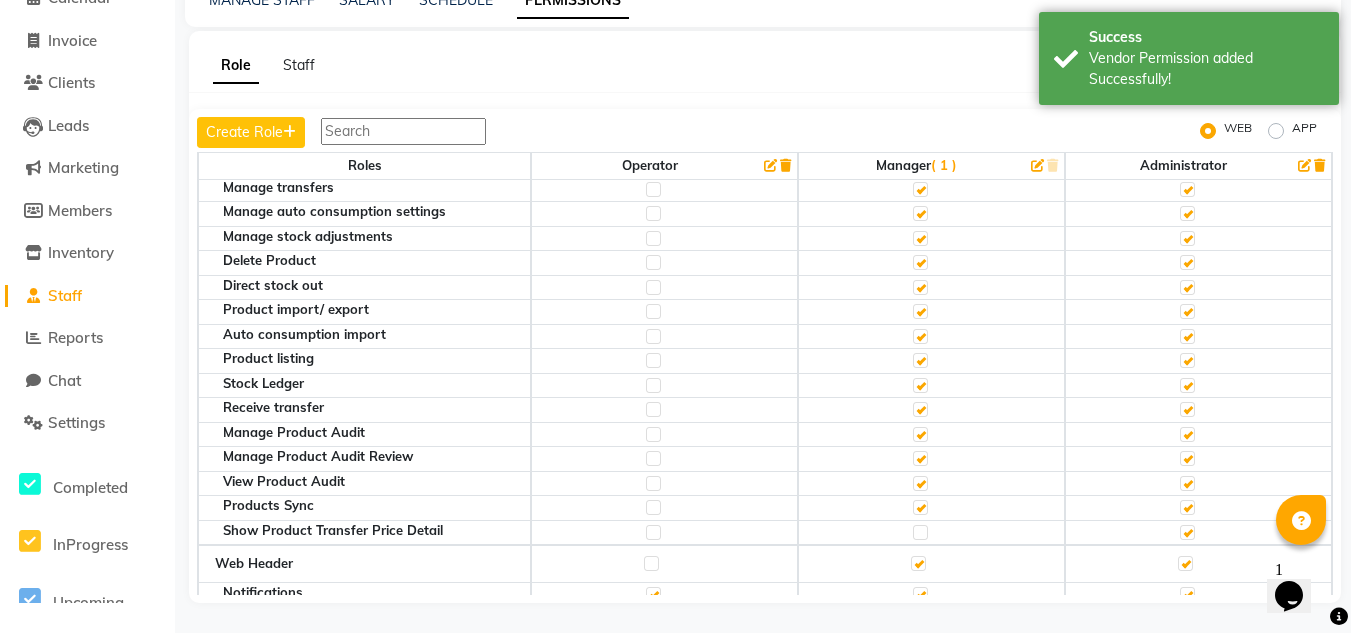 click 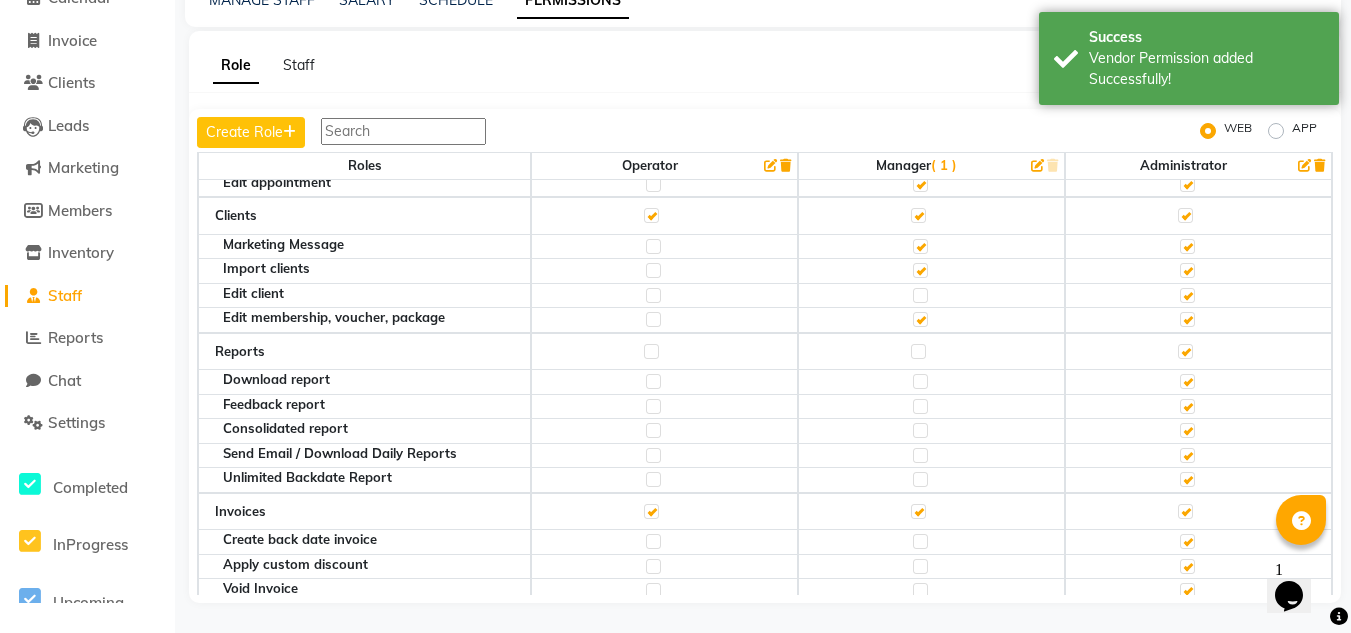 scroll, scrollTop: 247, scrollLeft: 0, axis: vertical 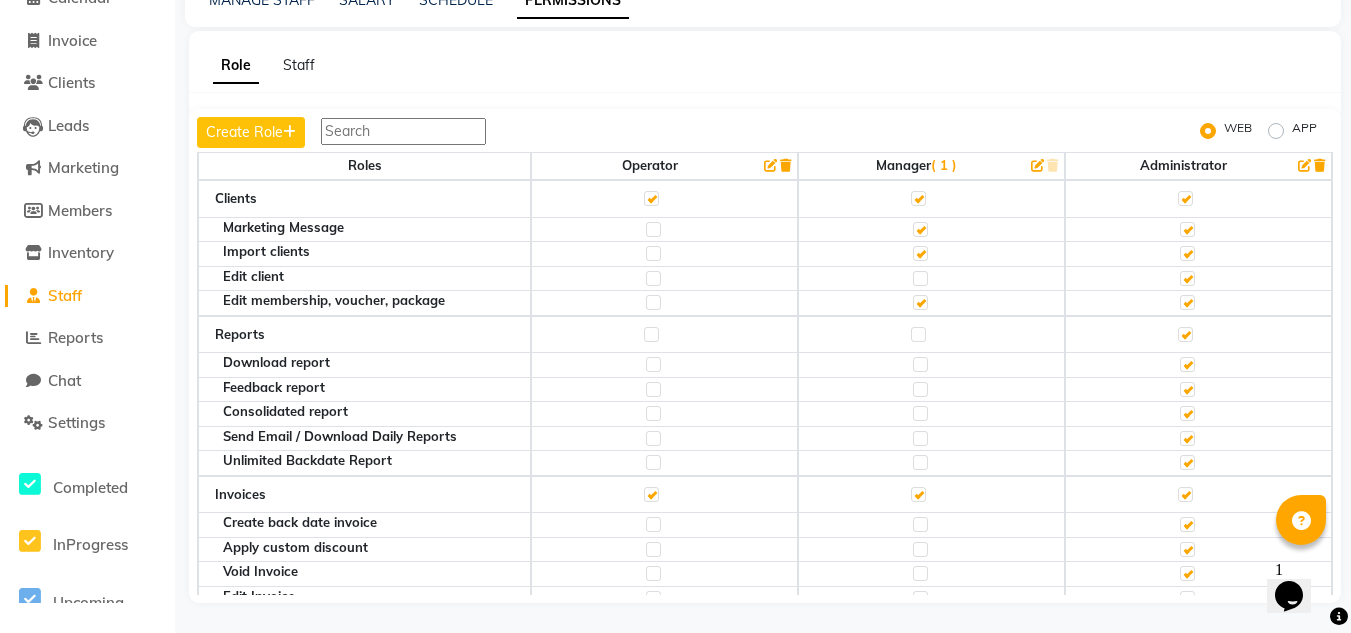 click 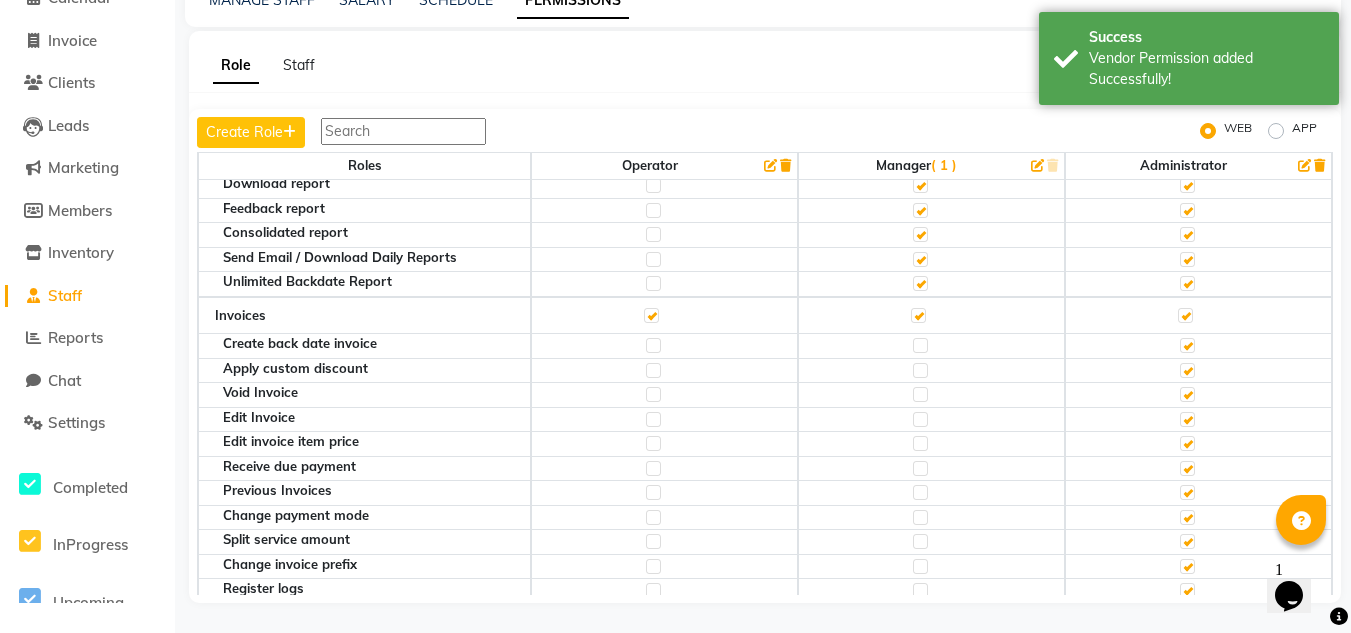 scroll, scrollTop: 442, scrollLeft: 0, axis: vertical 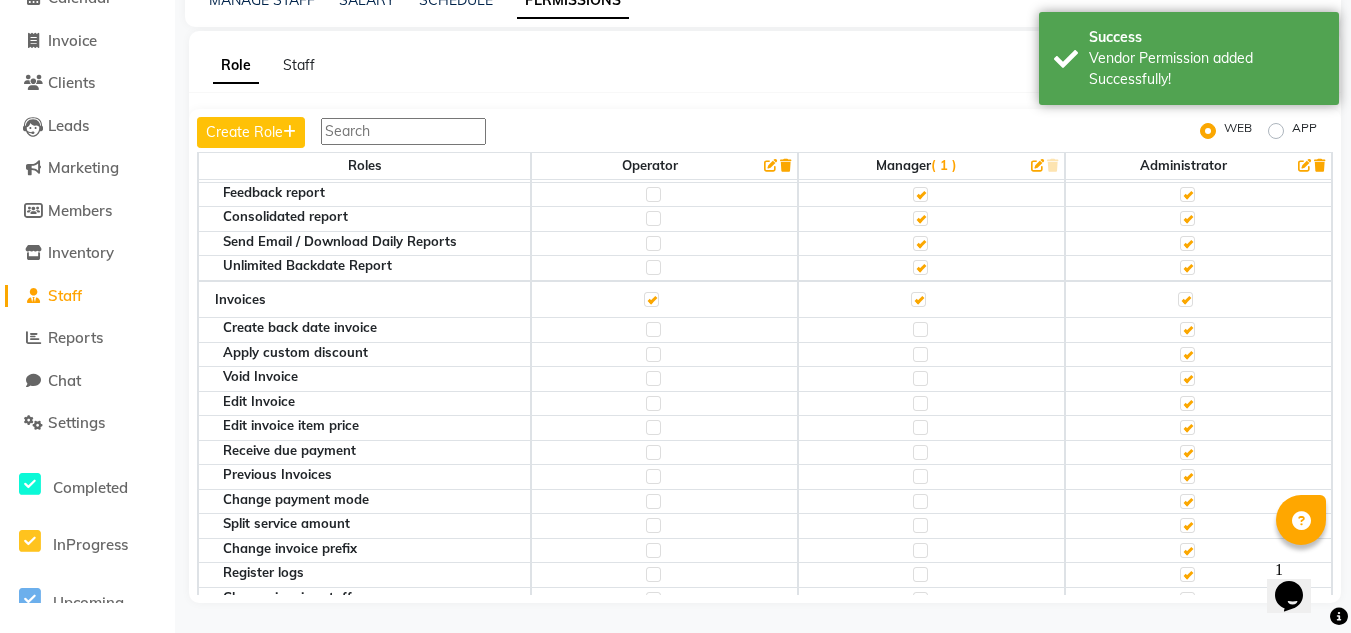 click 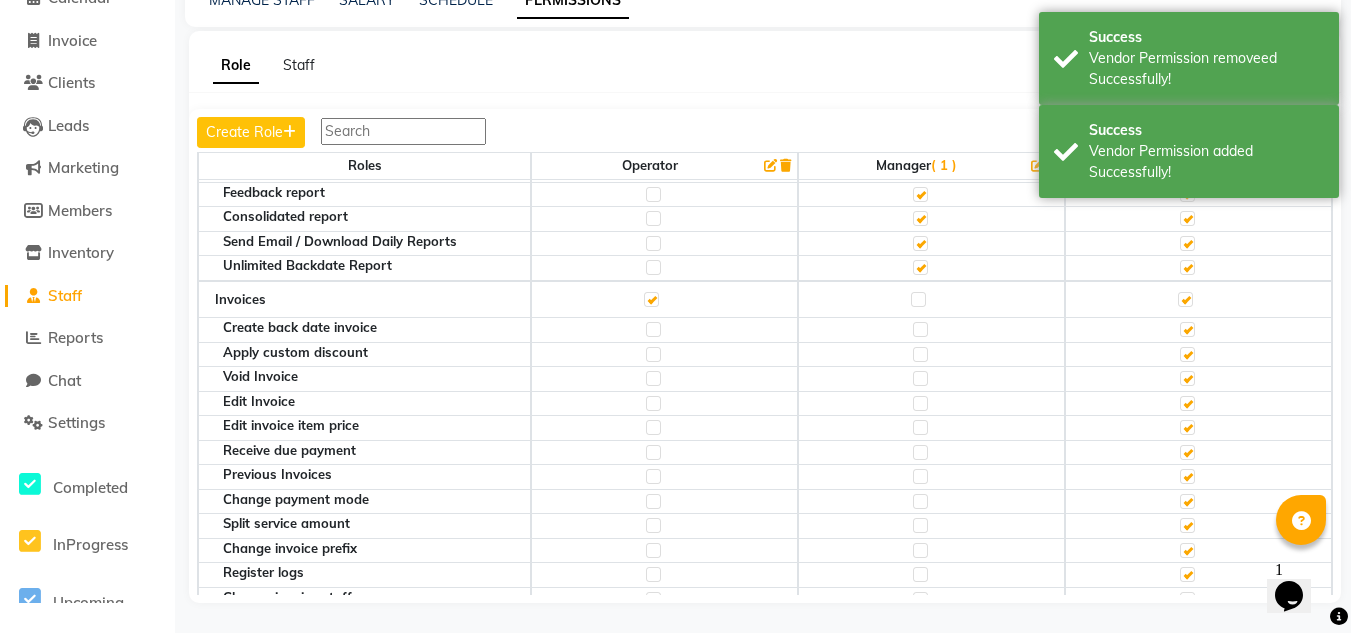 click 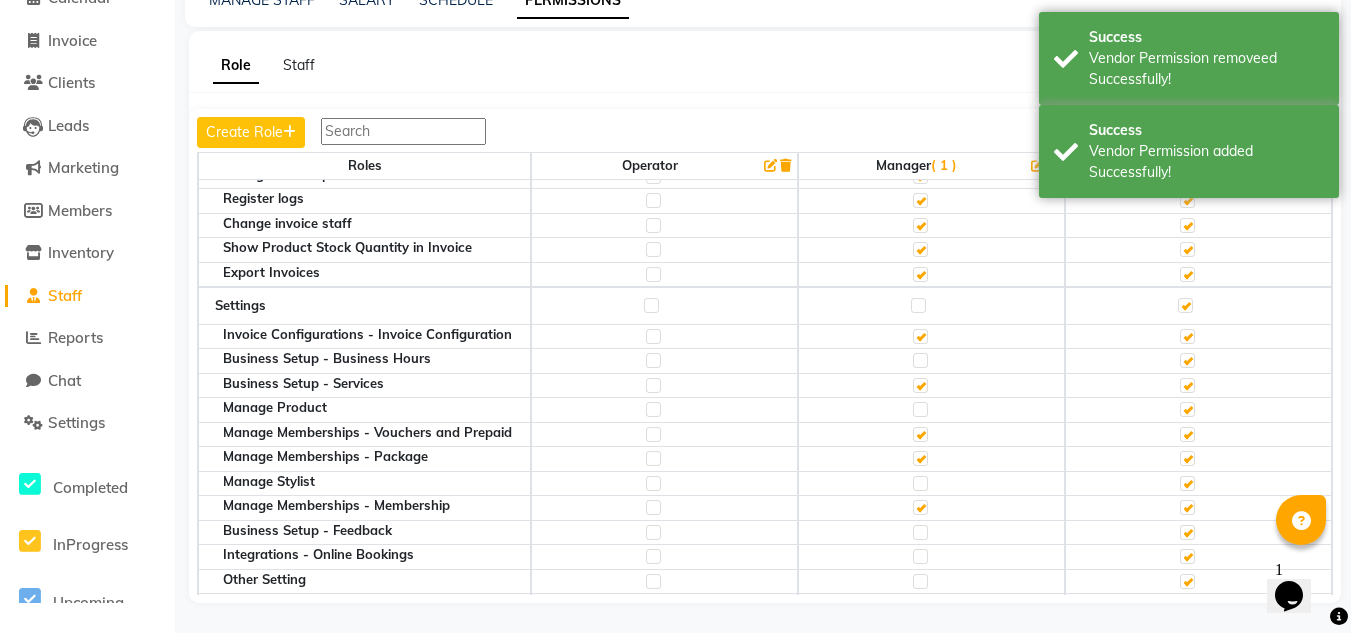 scroll, scrollTop: 817, scrollLeft: 0, axis: vertical 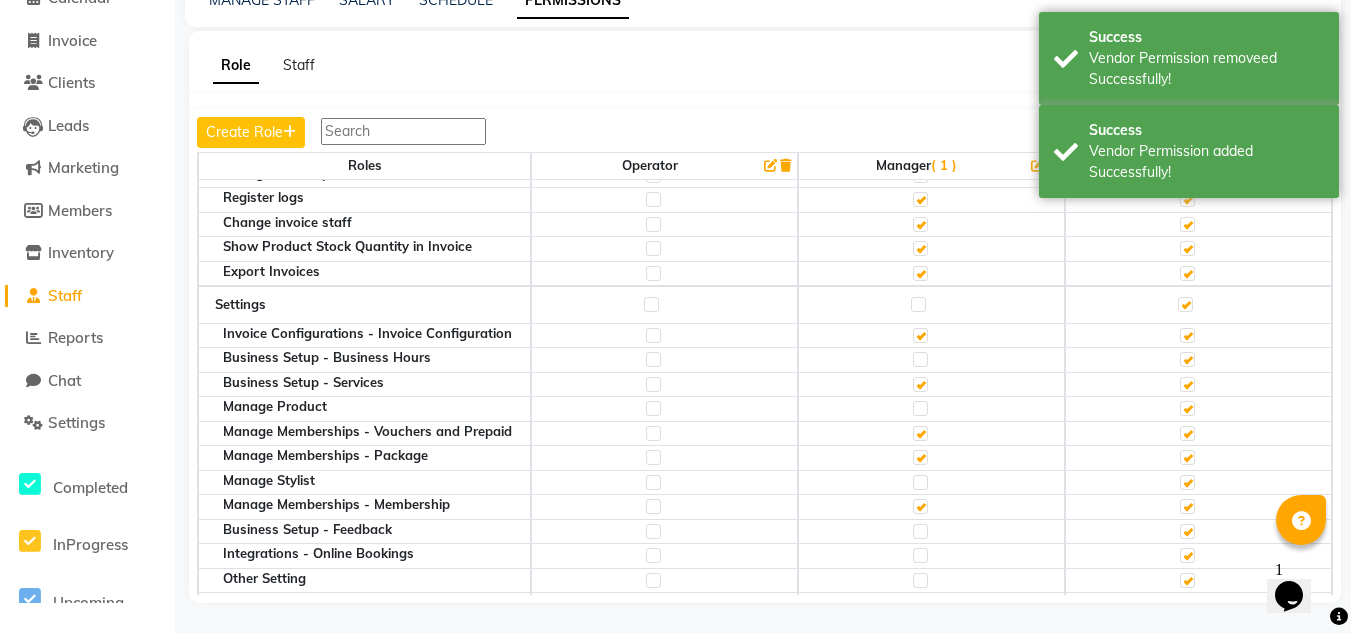 click 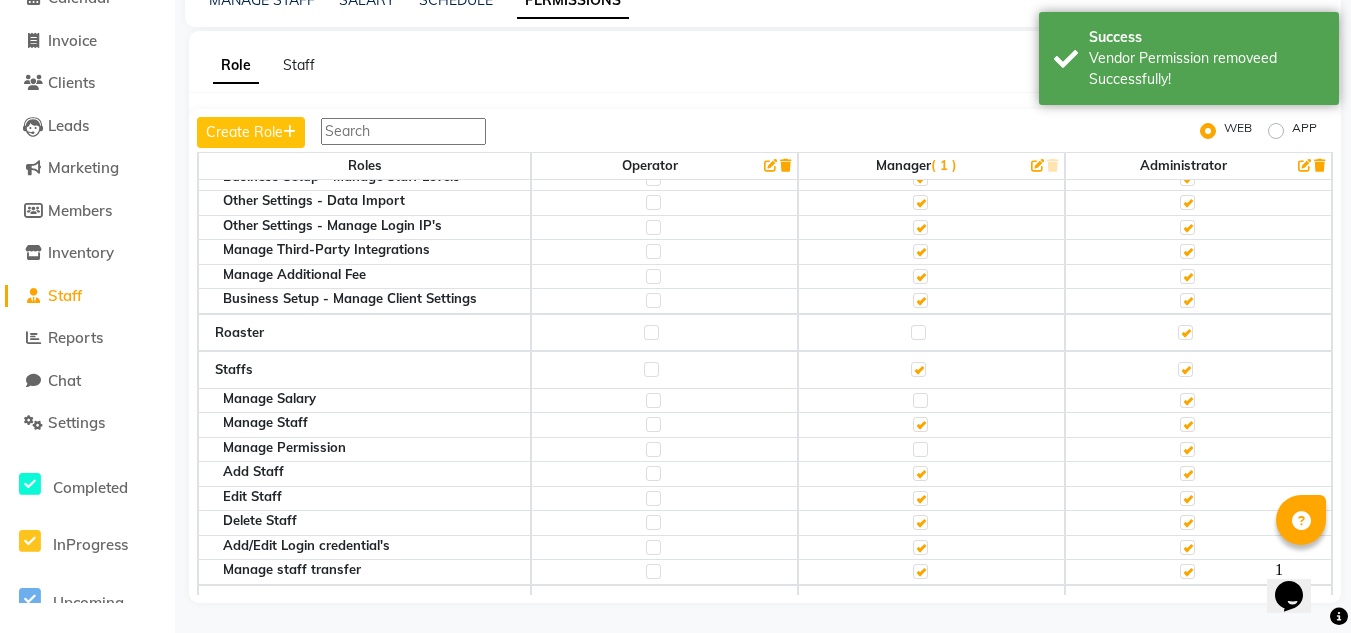 scroll, scrollTop: 1659, scrollLeft: 0, axis: vertical 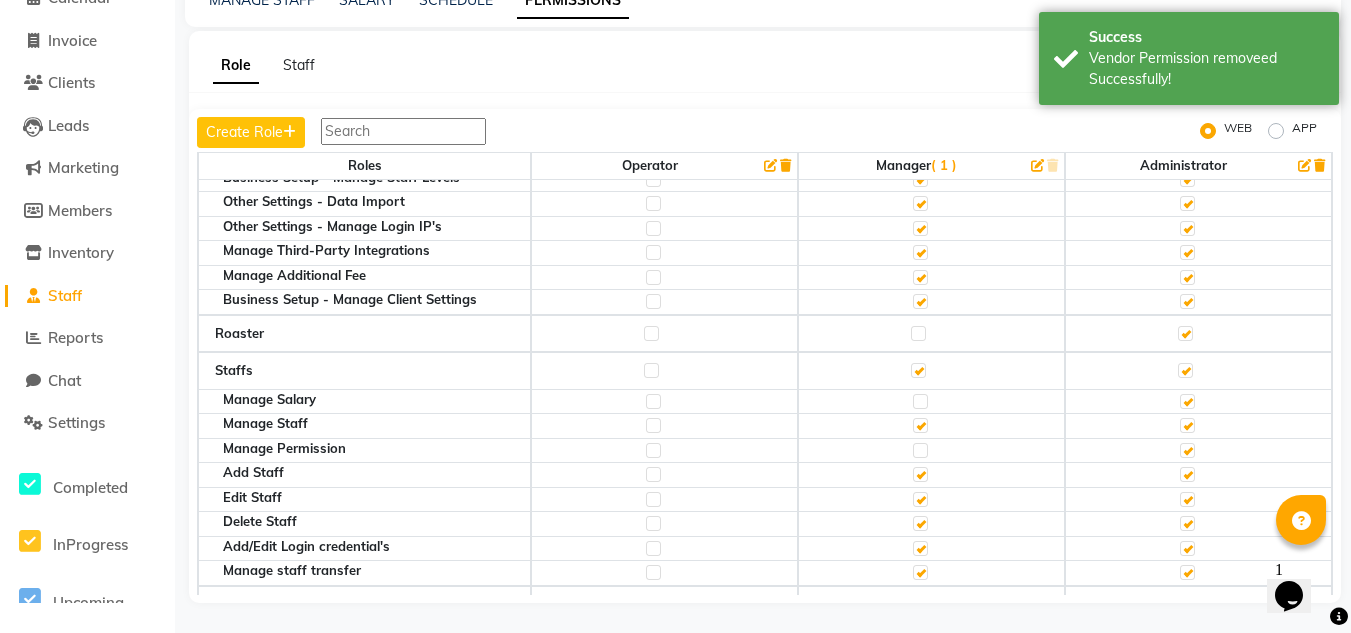 click 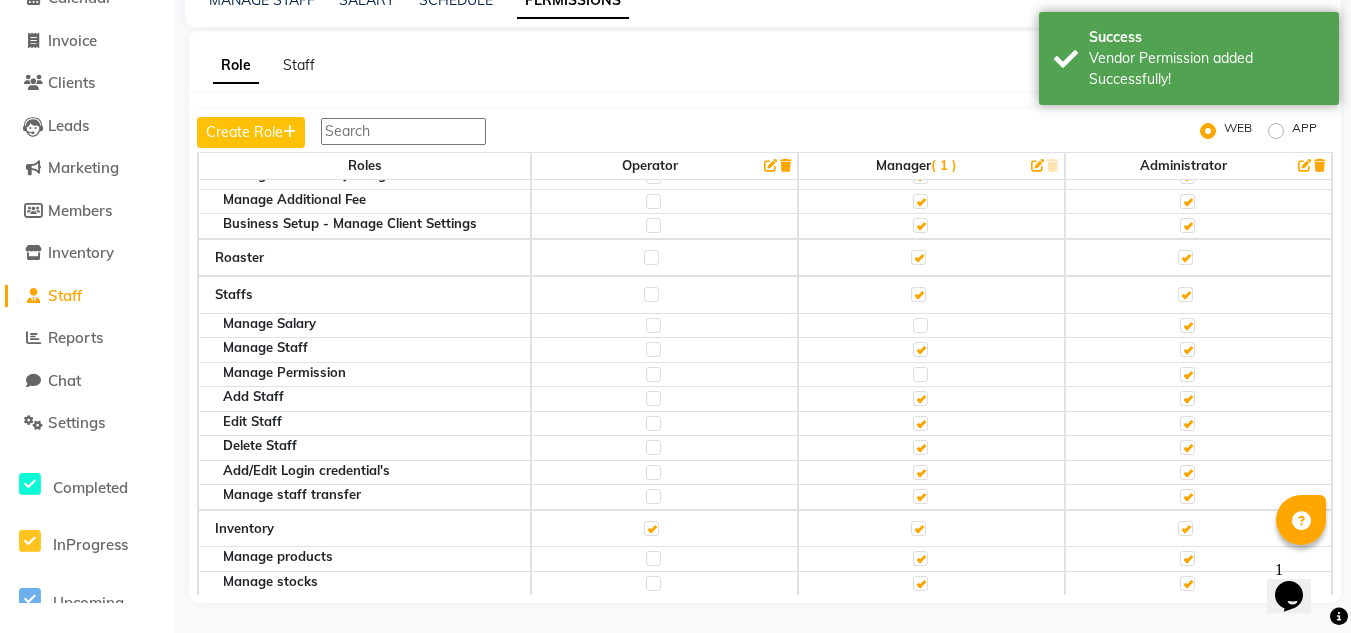 scroll, scrollTop: 1753, scrollLeft: 0, axis: vertical 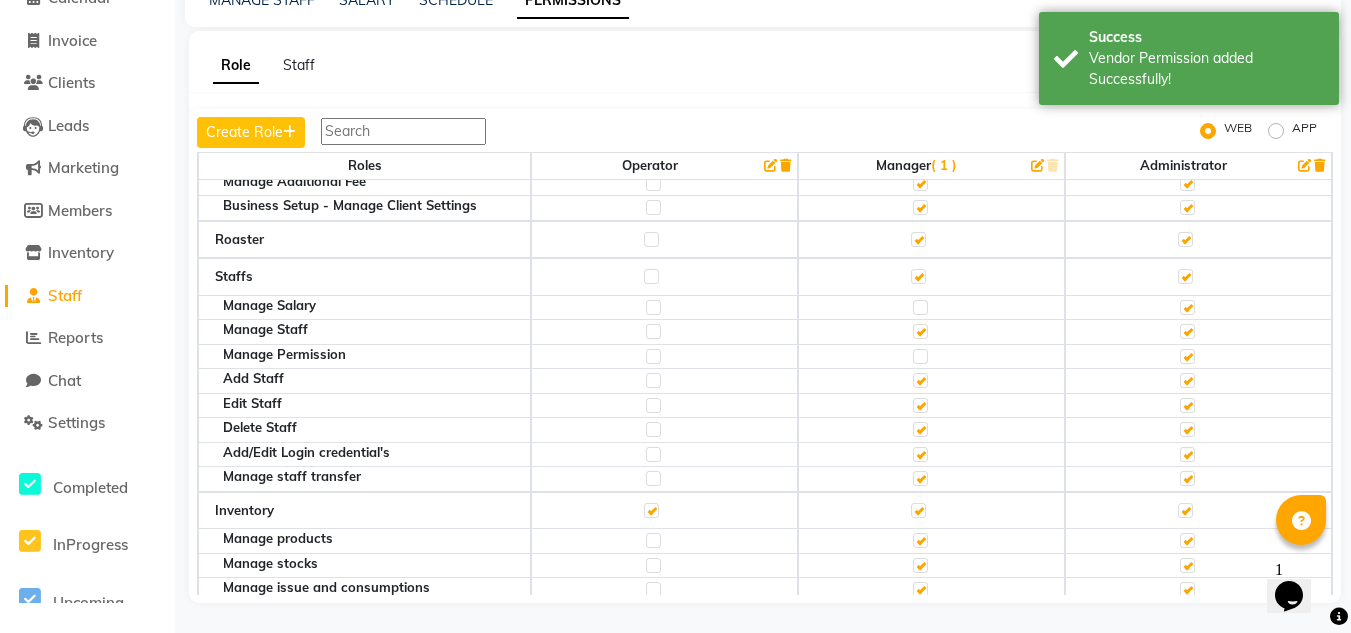 click 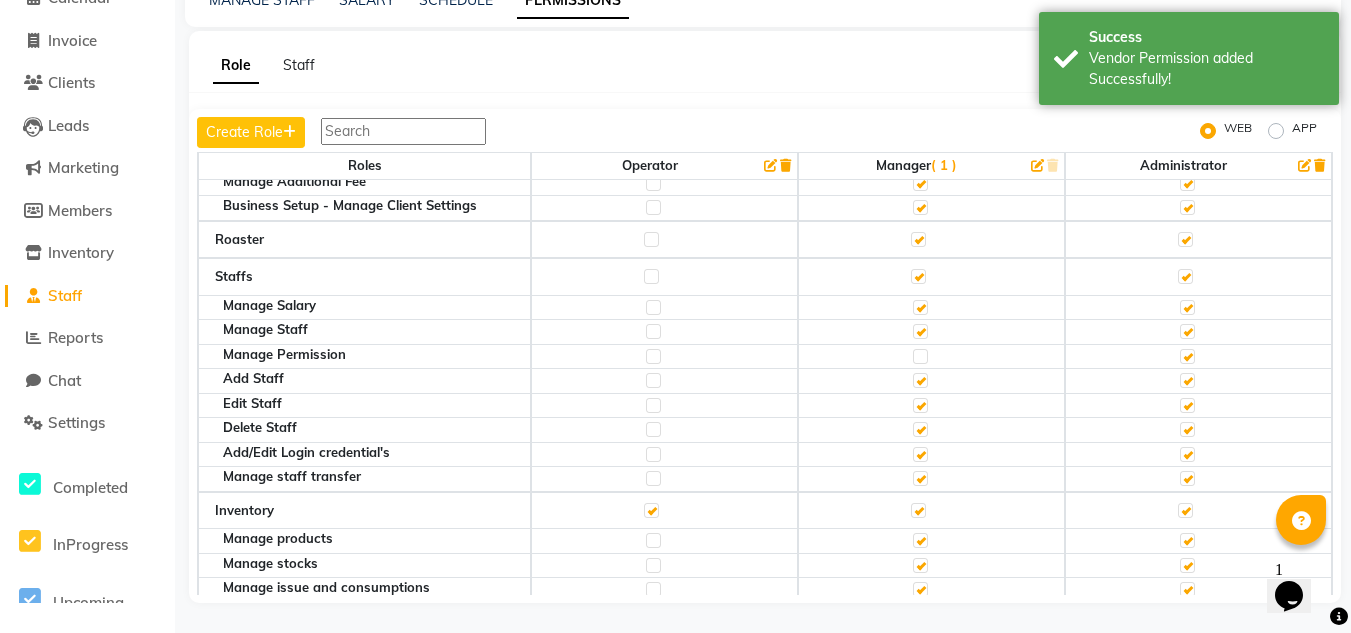 click 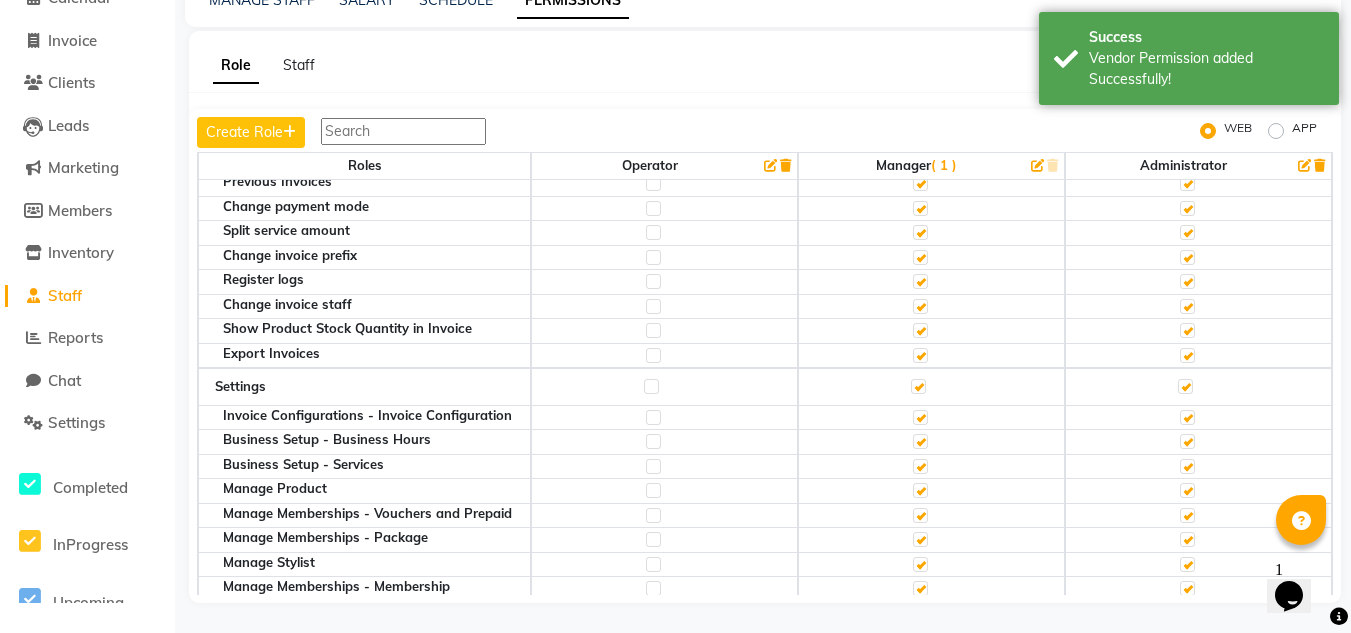 scroll, scrollTop: 0, scrollLeft: 0, axis: both 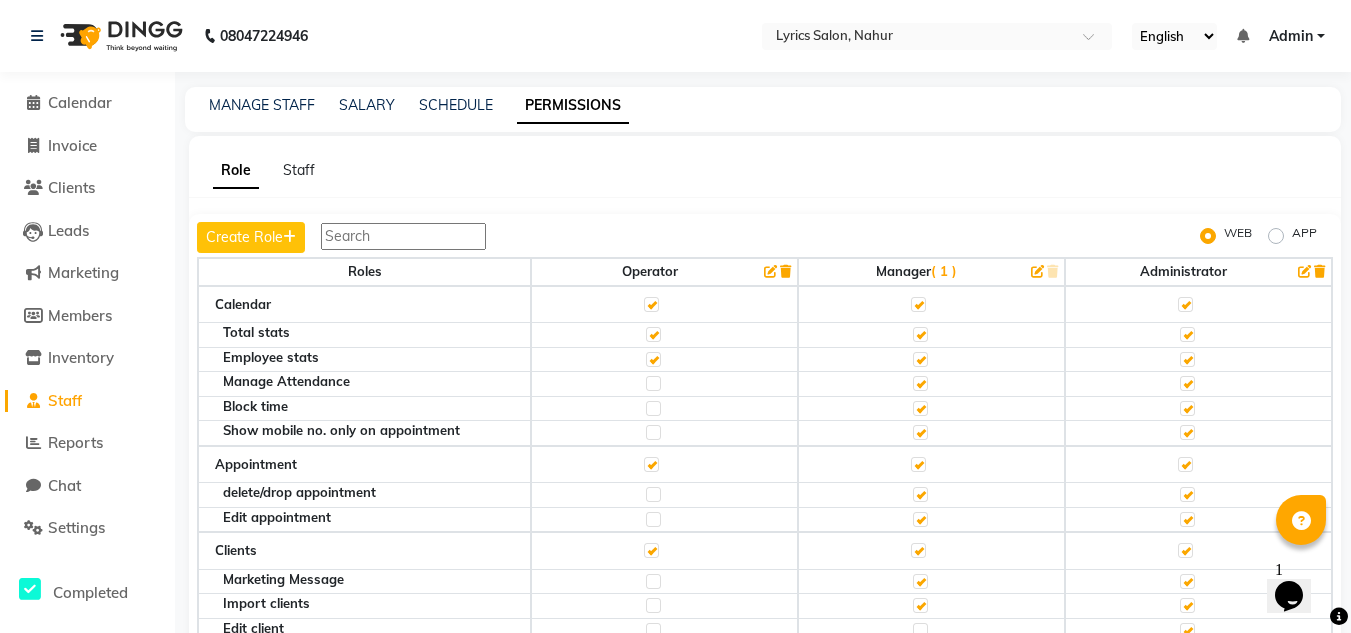 click 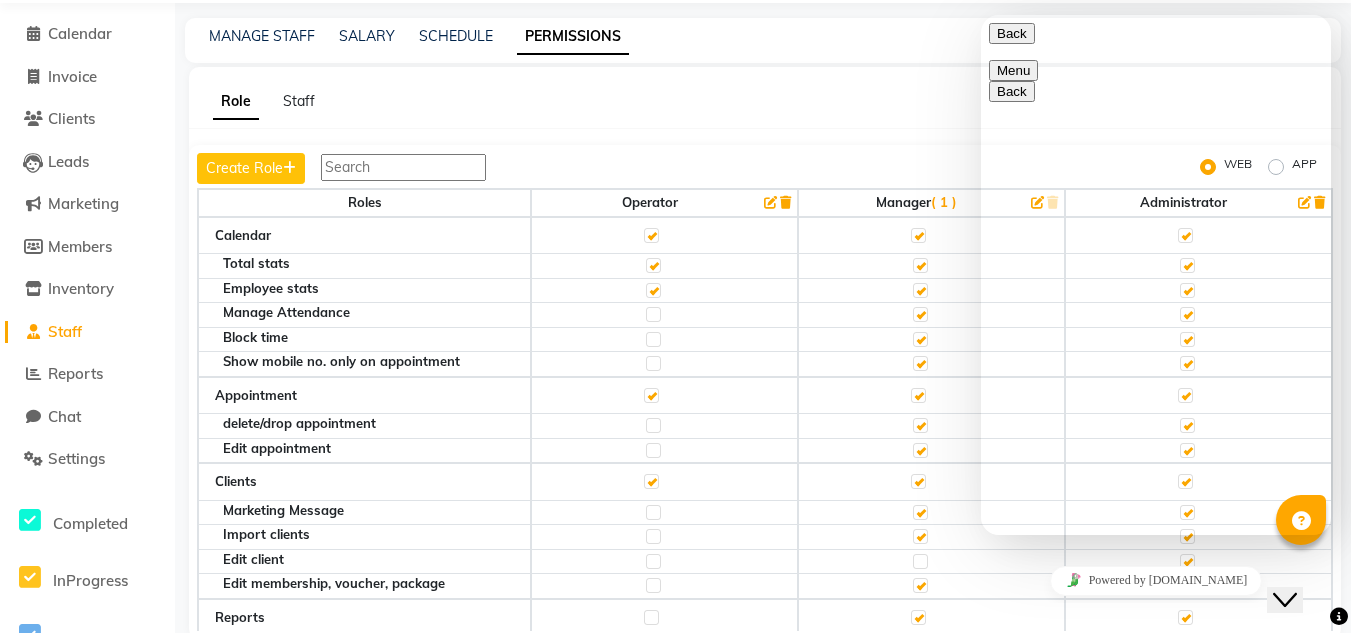 scroll, scrollTop: 68, scrollLeft: 0, axis: vertical 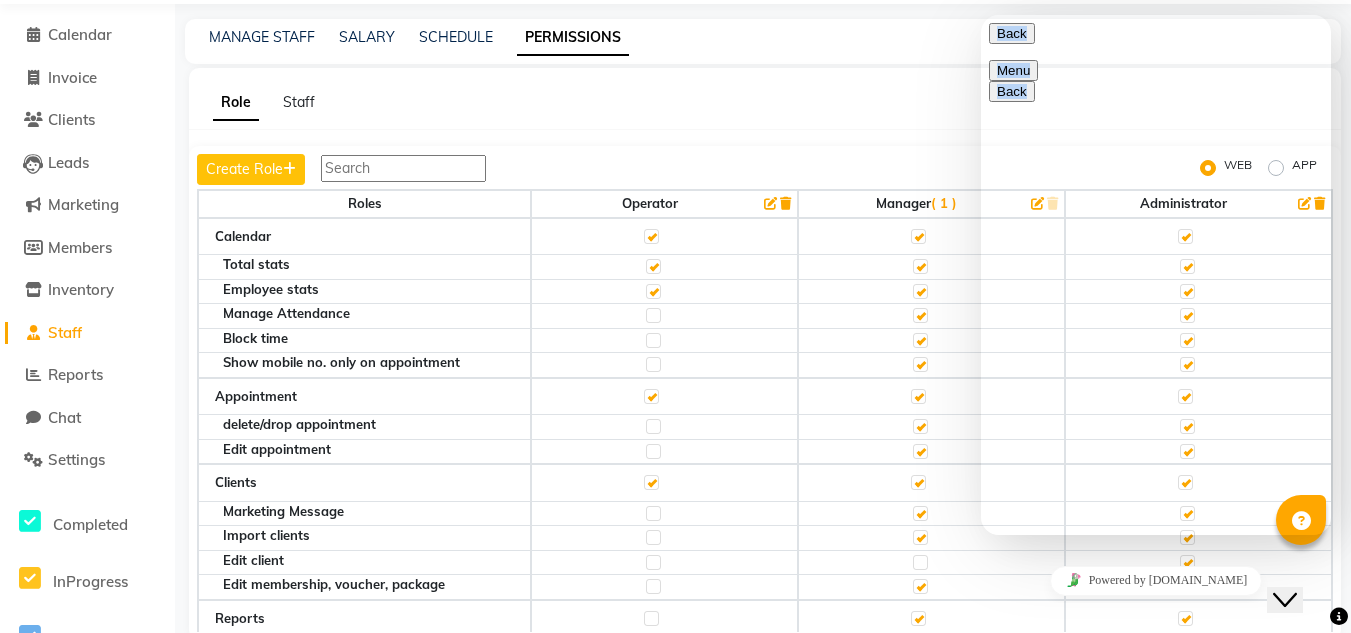 drag, startPoint x: 1068, startPoint y: 144, endPoint x: 1017, endPoint y: 38, distance: 117.630775 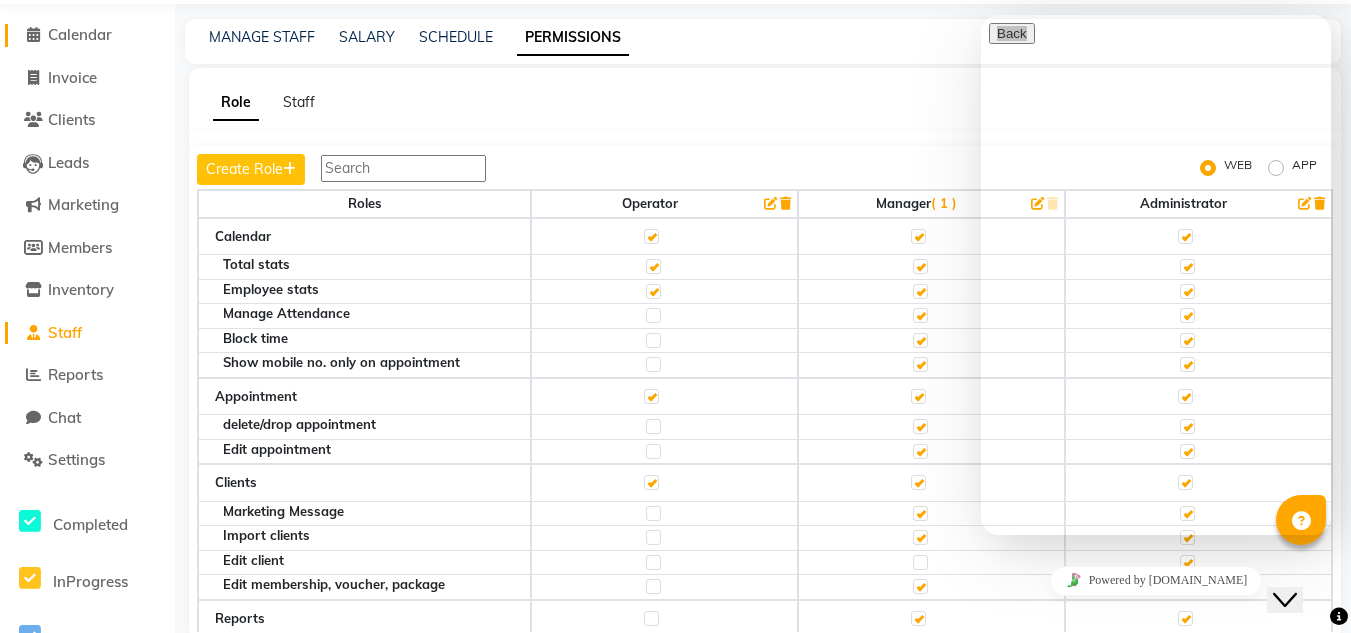 click on "Calendar" 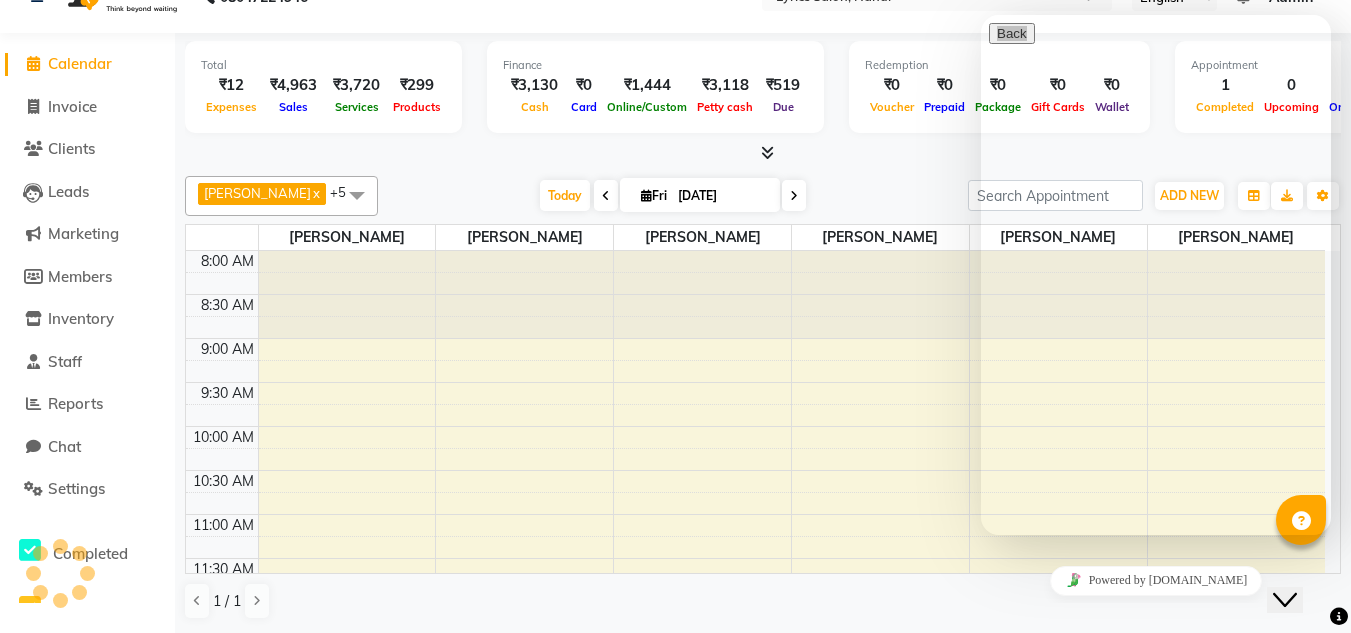 scroll, scrollTop: 0, scrollLeft: 0, axis: both 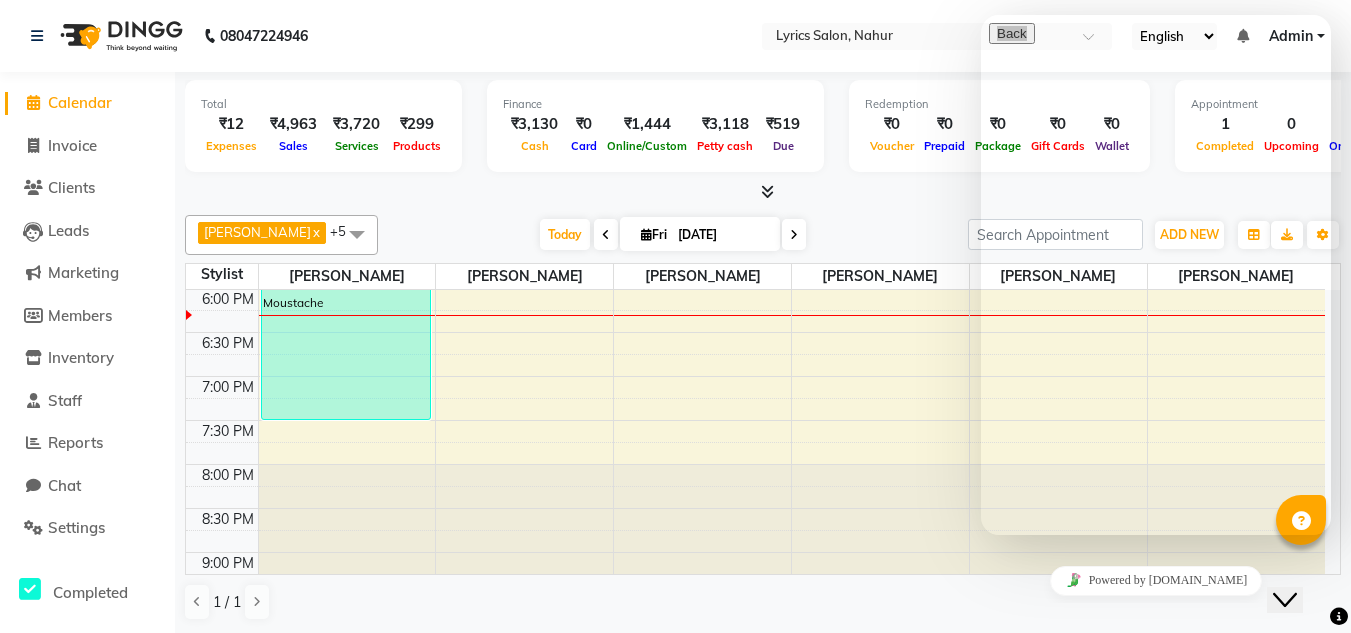 click on "08047224946 Select Location × Lyrics Salon, Nahur English ENGLISH Español العربية मराठी हिंदी ગુજરાતી தமிழ் 中文 Notifications nothing to show Admin Manage Profile Change Password Sign out  Version:3.15.4" 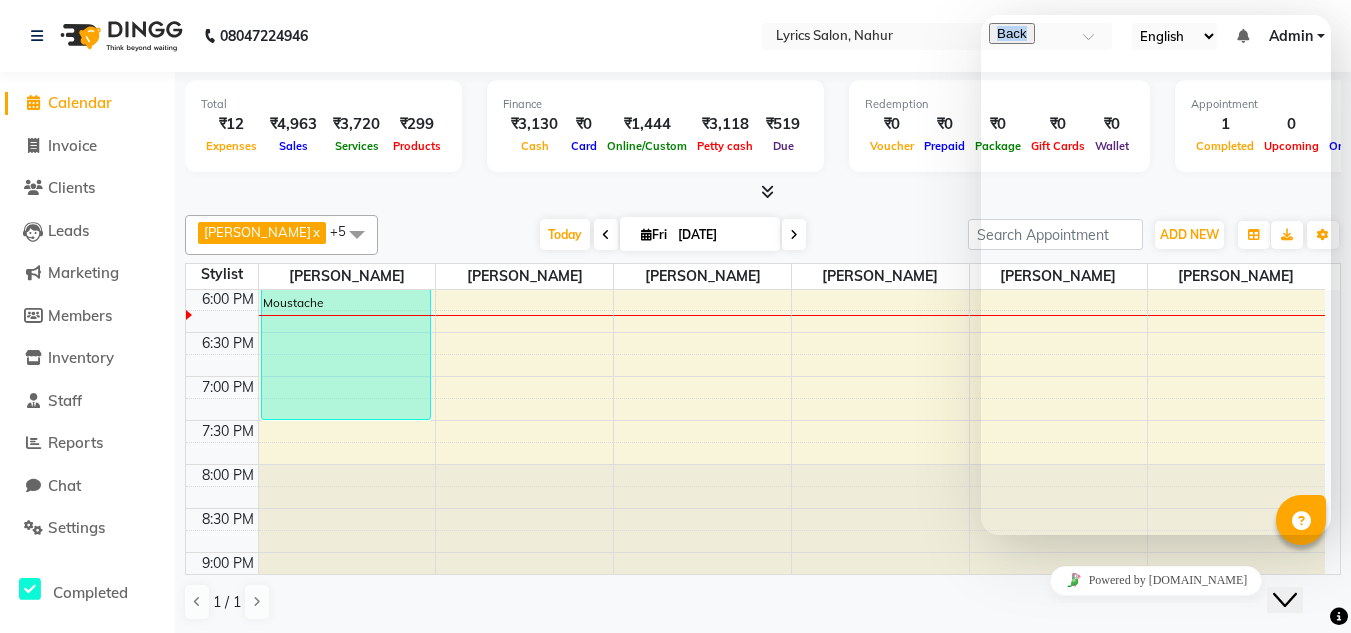 click at bounding box center (997, 920) 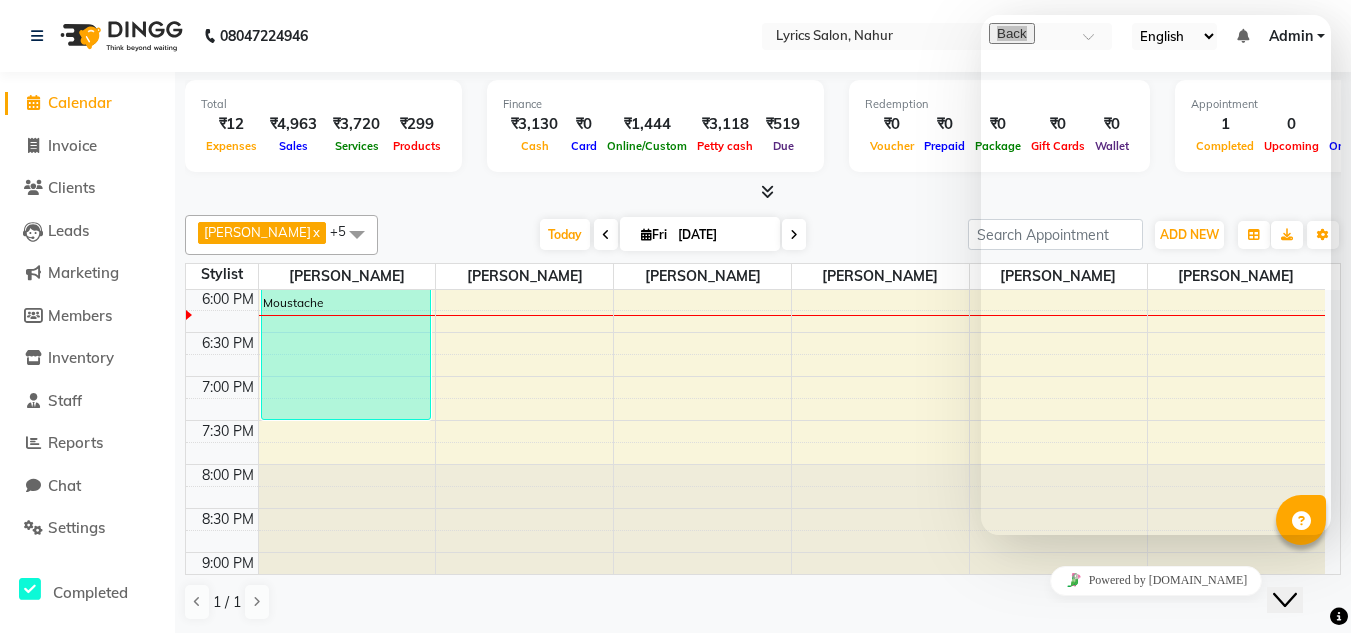 click on "Close Chat This icon closes the chat window." 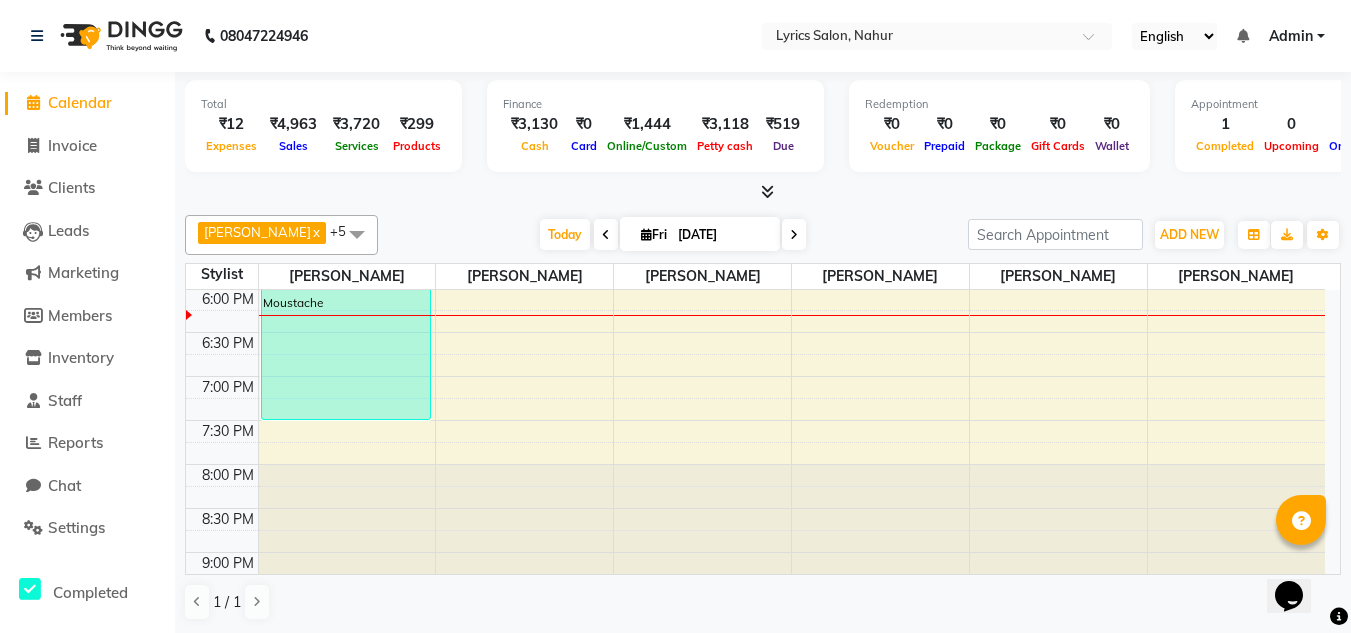 click on "Admin" at bounding box center [1291, 36] 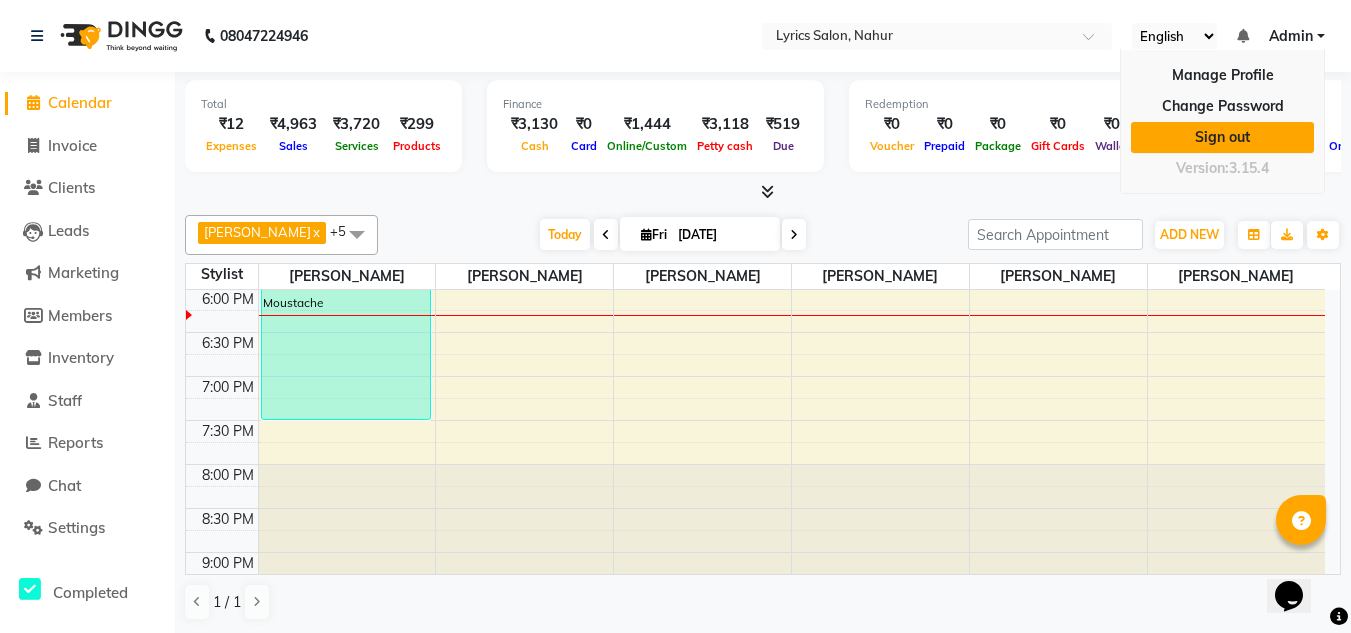 click on "Sign out" at bounding box center (1222, 137) 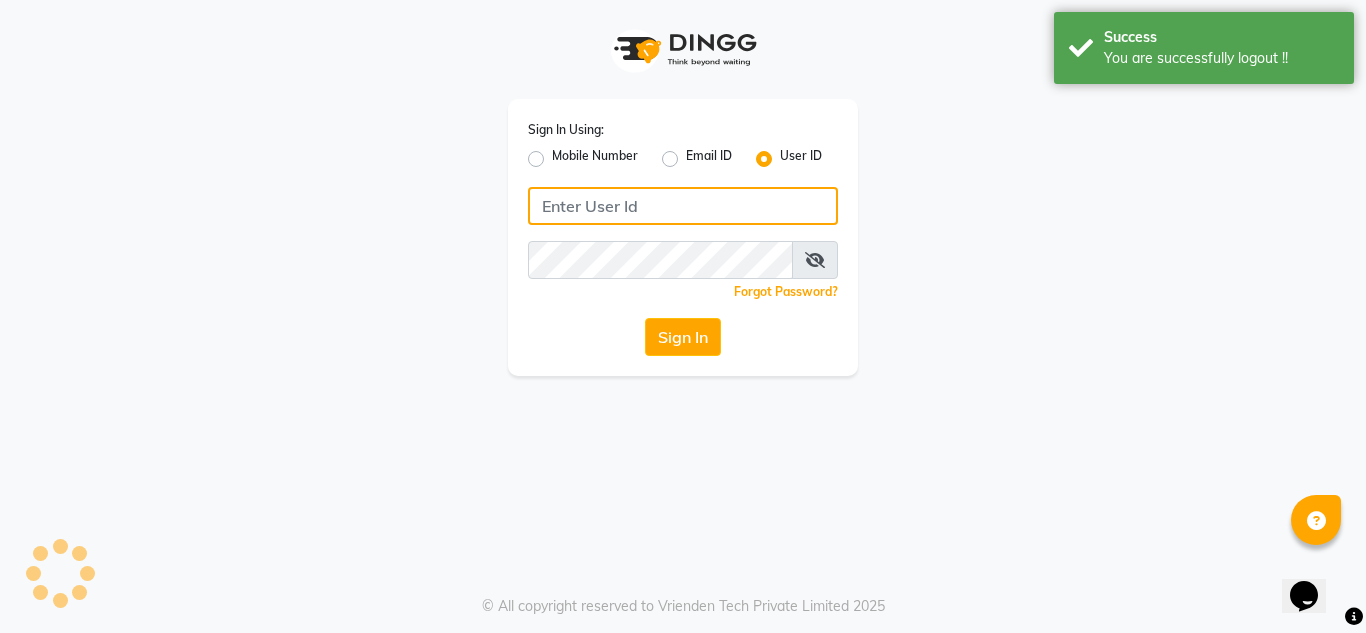 type on "[EMAIL_ADDRESS][DOMAIN_NAME]" 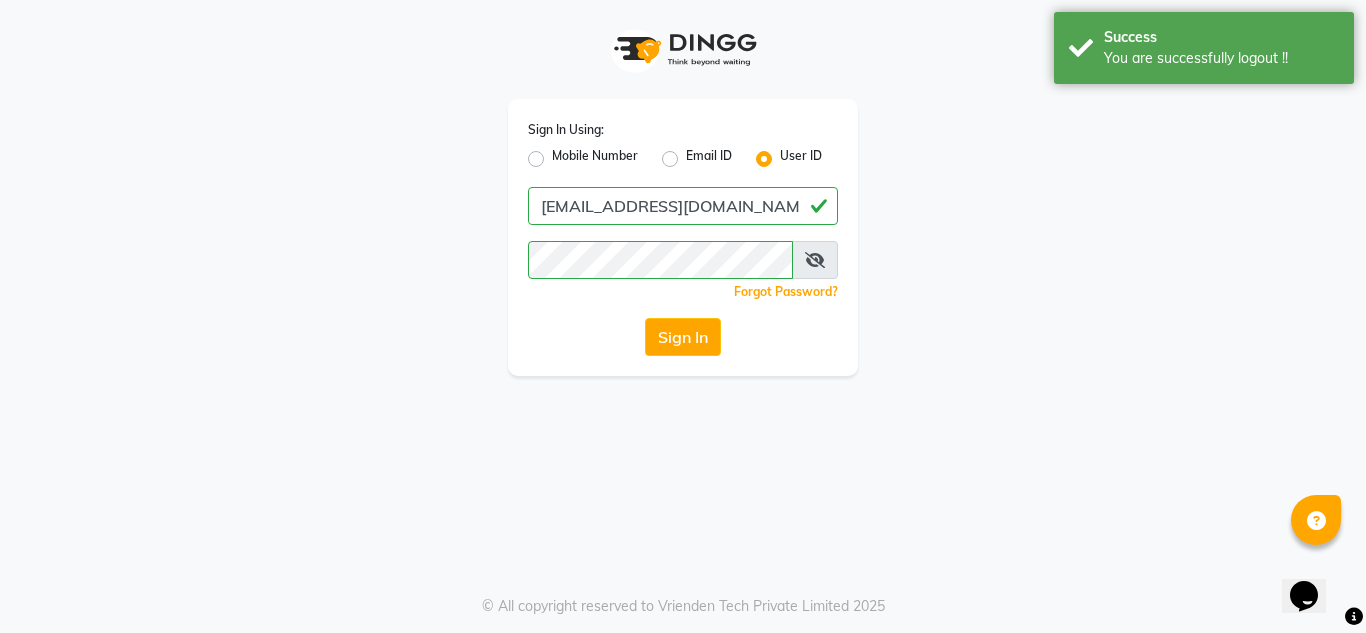 click on "Mobile Number" 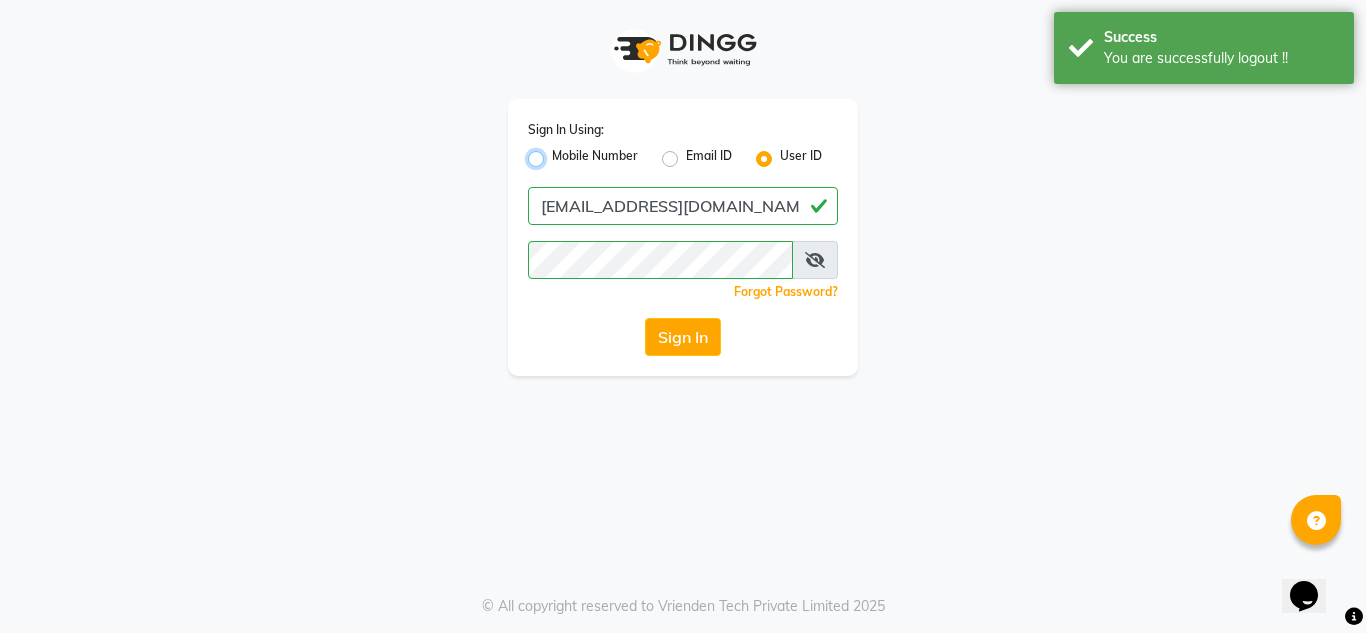 click on "Mobile Number" at bounding box center [558, 153] 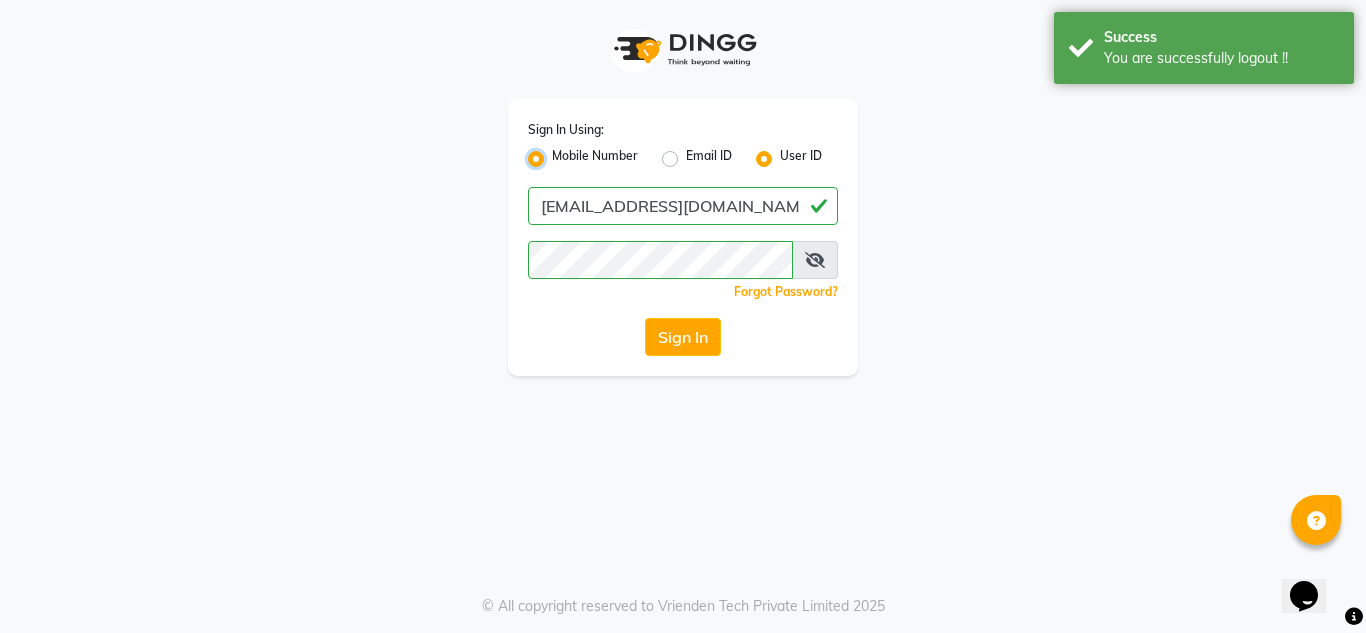 radio on "false" 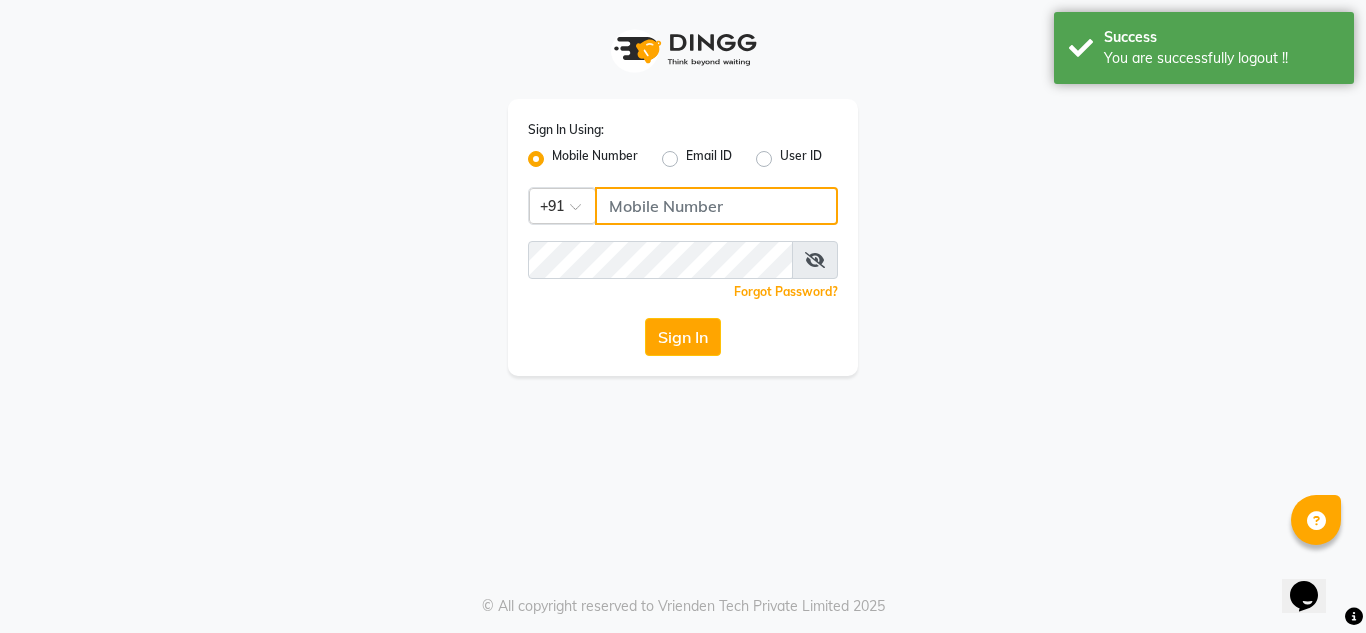 click 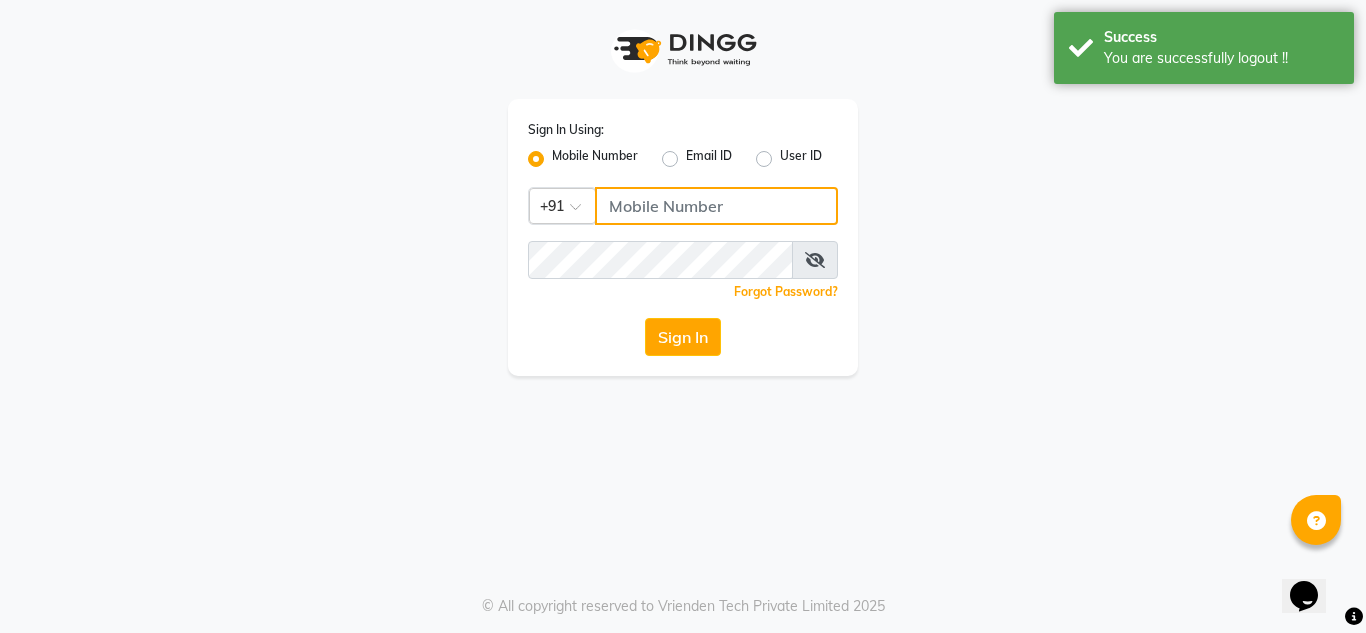 type on "7798083816" 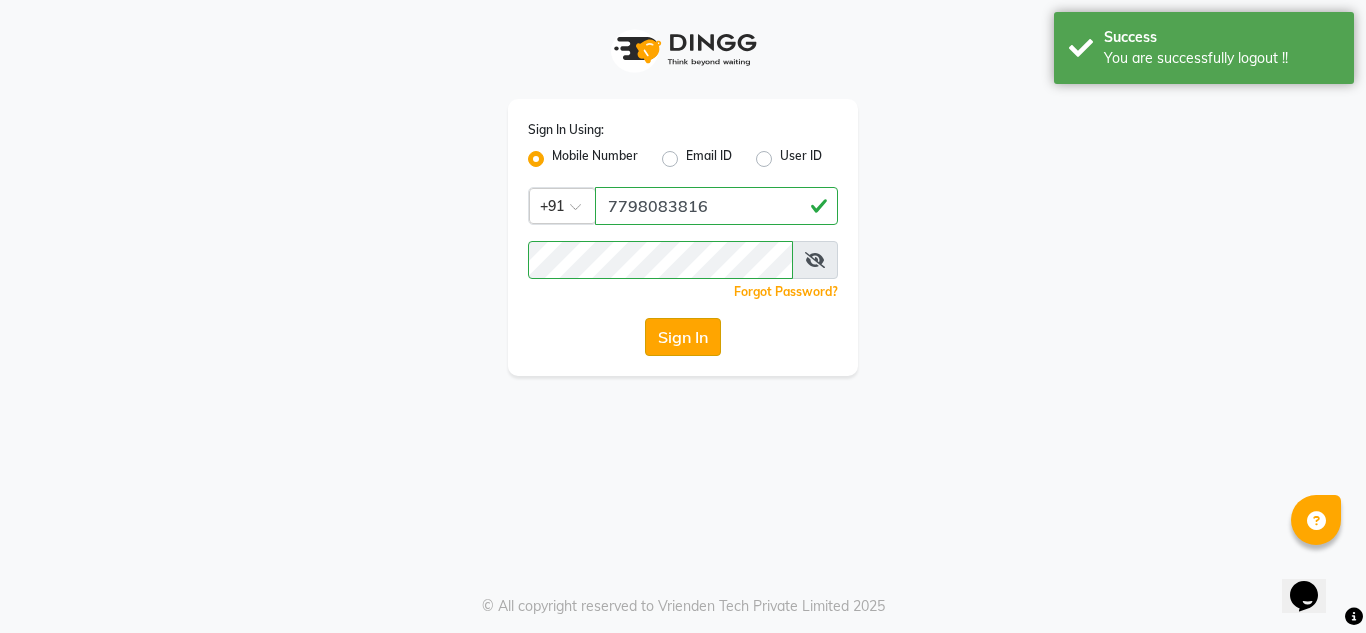 click on "Sign In" 